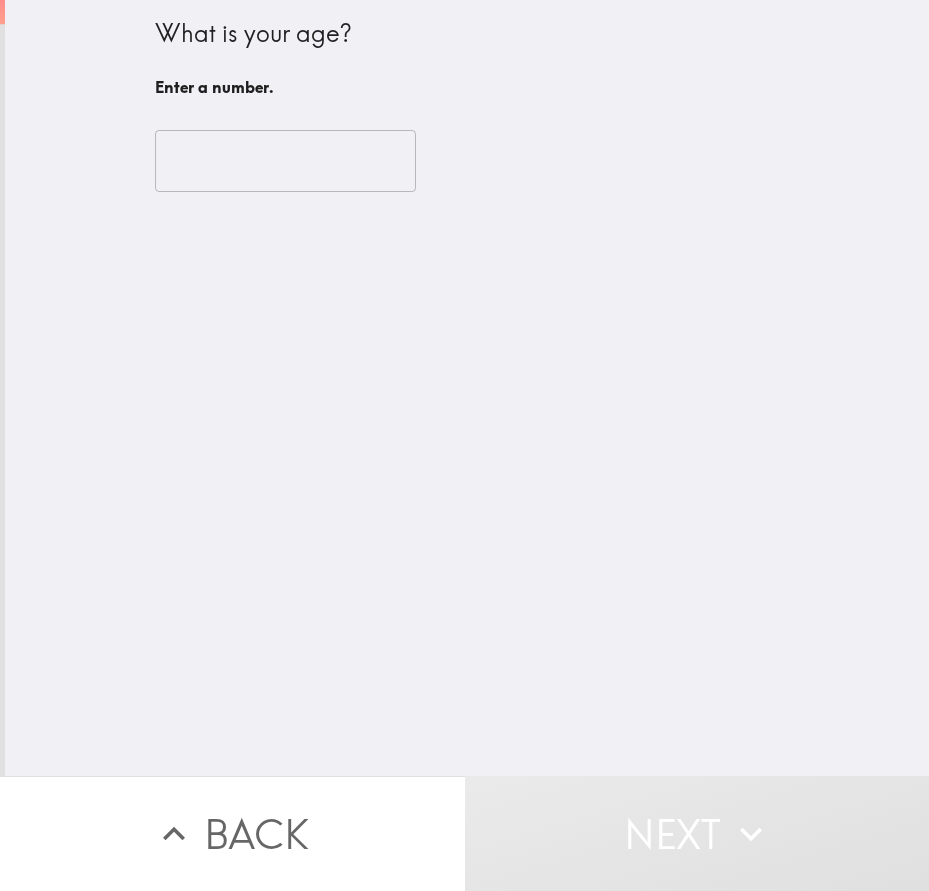 scroll, scrollTop: 0, scrollLeft: 0, axis: both 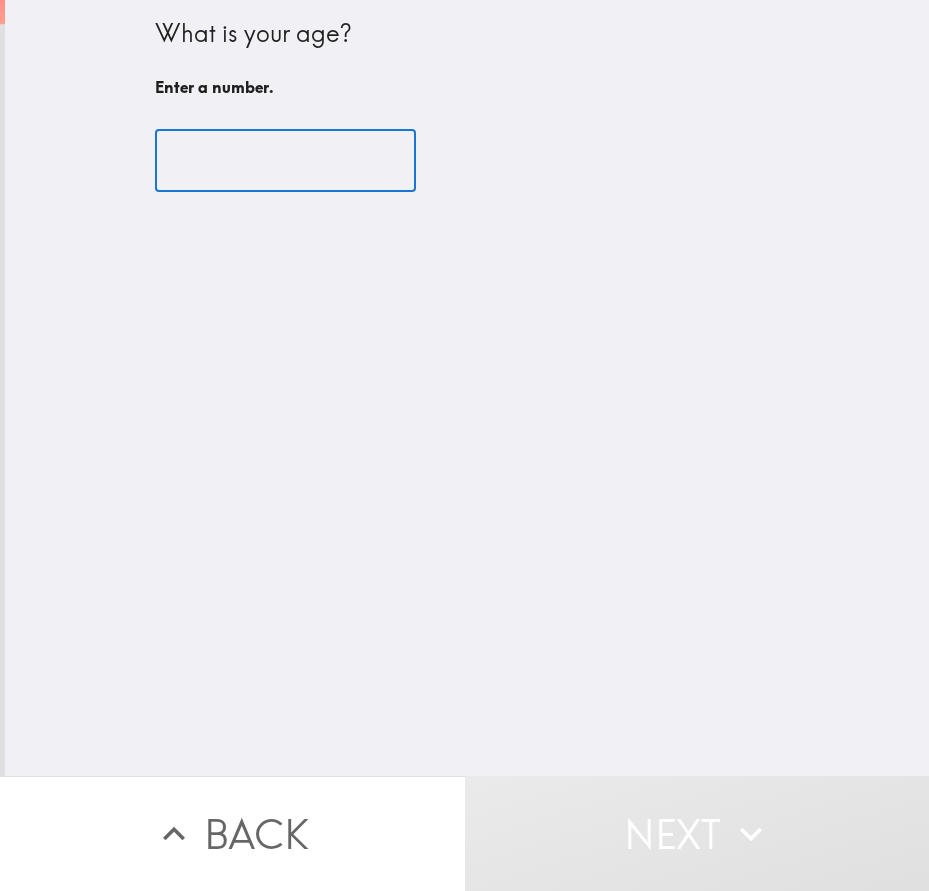 click at bounding box center [285, 161] 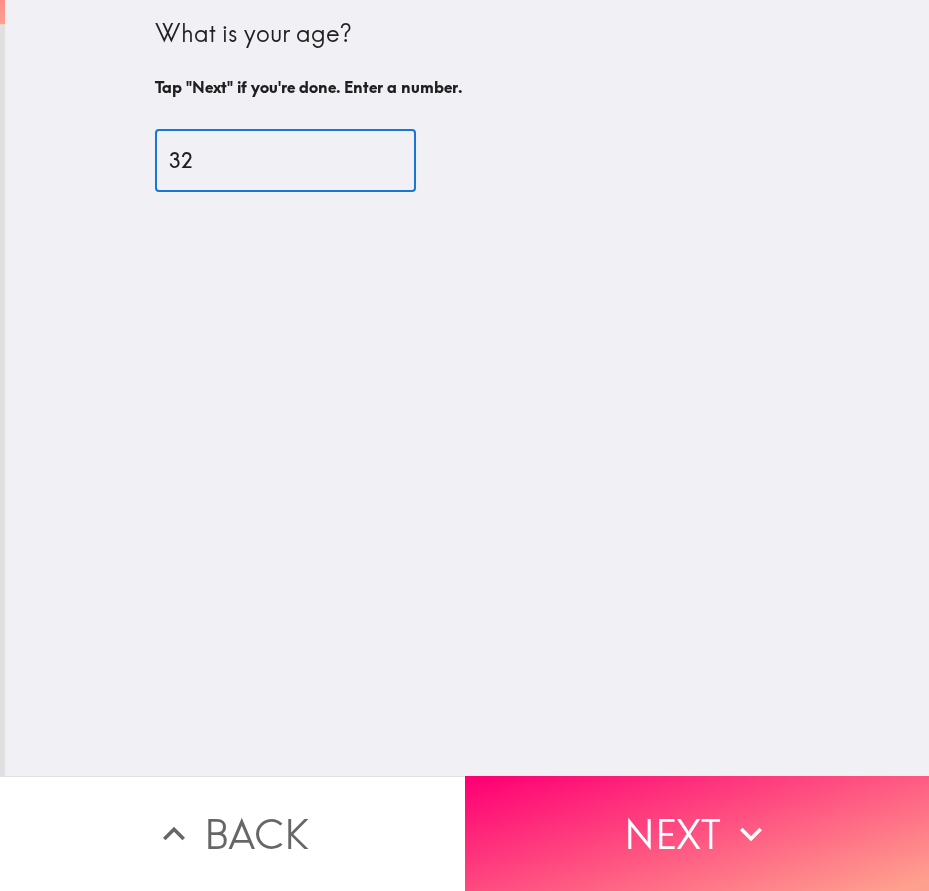 type on "32" 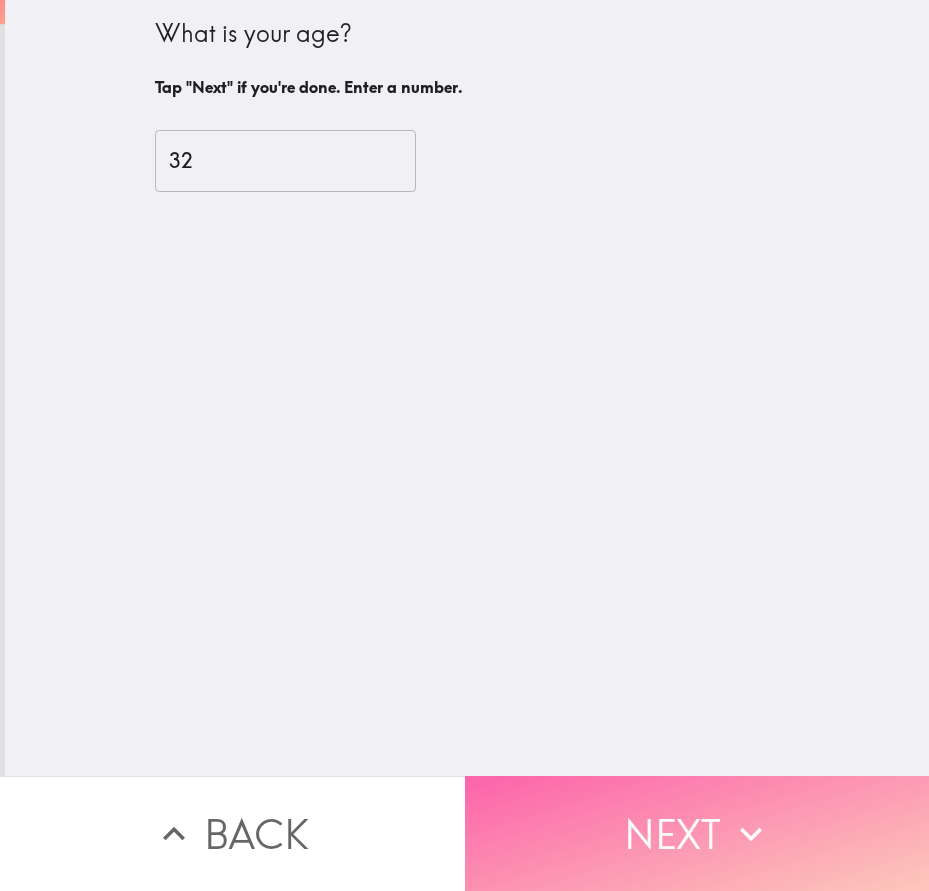 click on "Next" at bounding box center (697, 833) 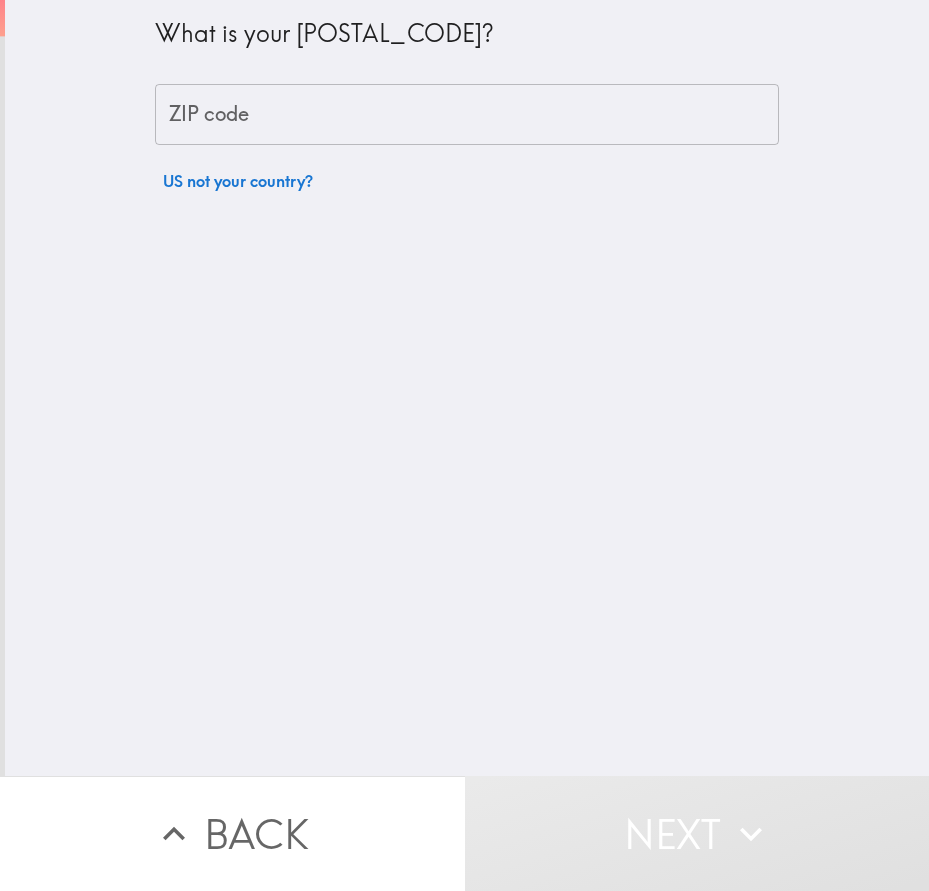 click on "ZIP code" at bounding box center (467, 115) 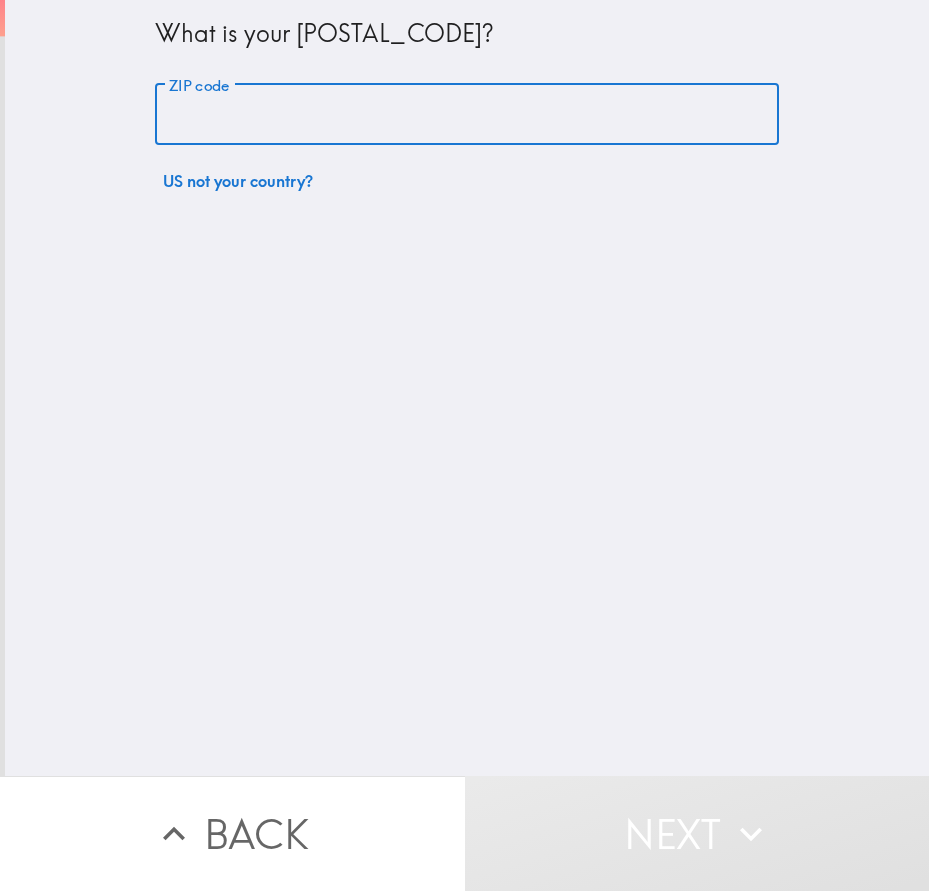 click on "ZIP code" at bounding box center (467, 115) 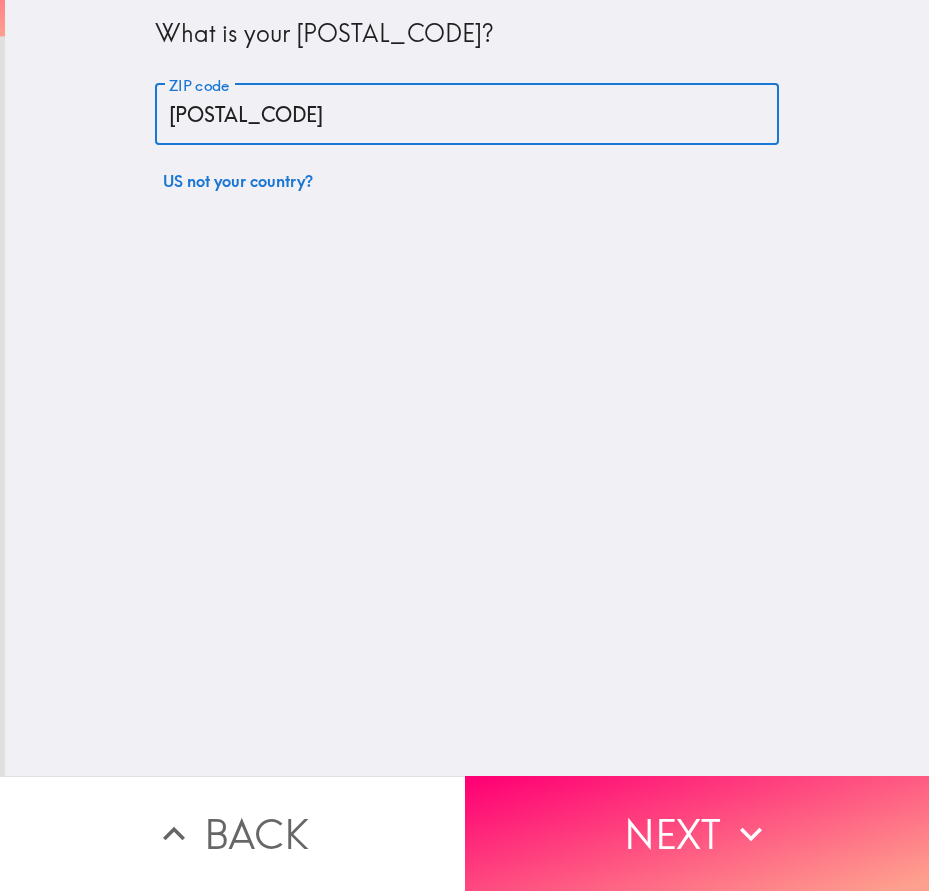 type on "97502" 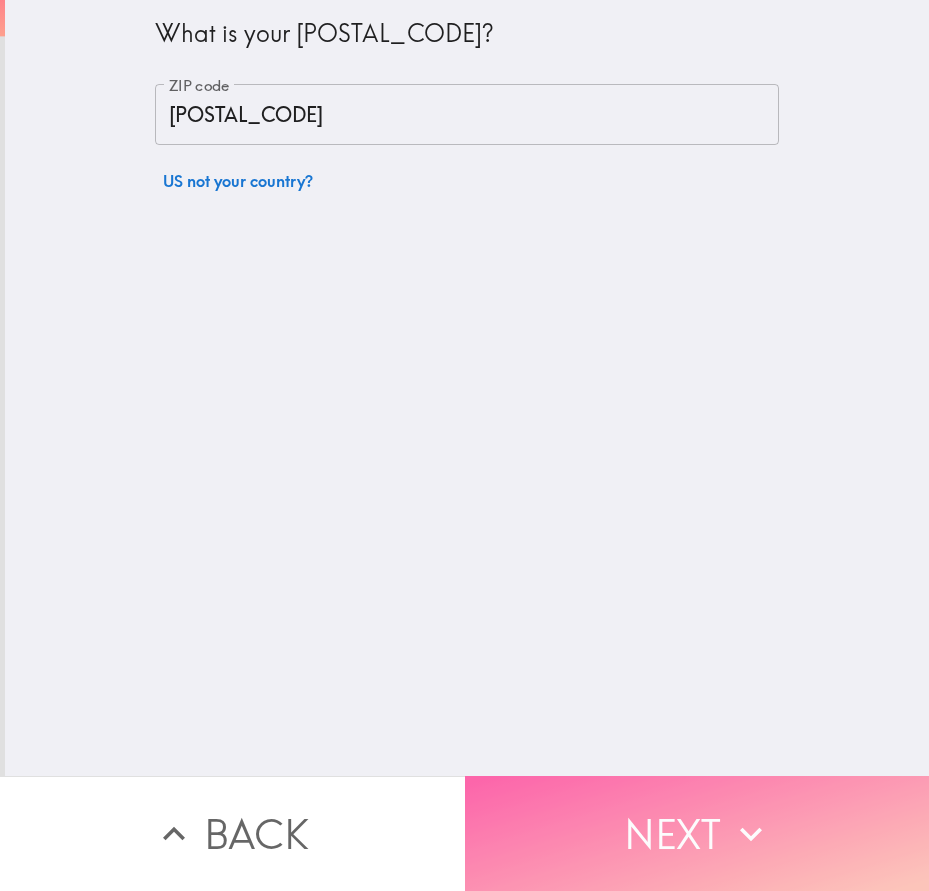 click on "Next" at bounding box center [697, 833] 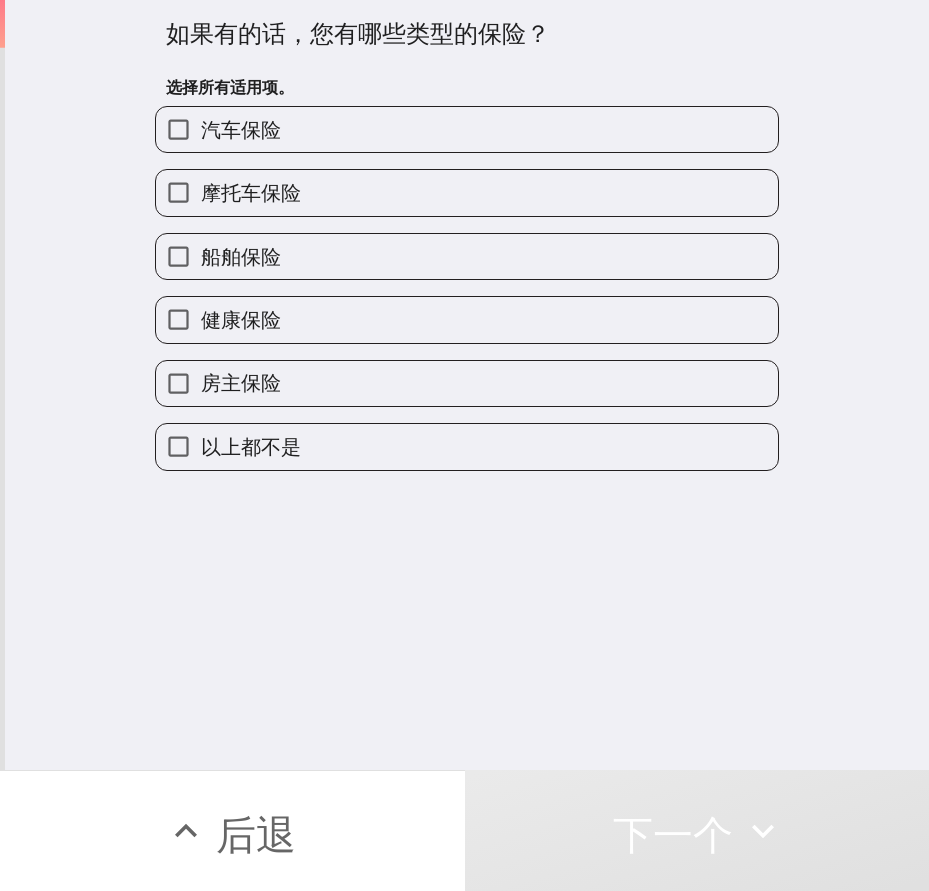 click on "健康保险" at bounding box center [241, 319] 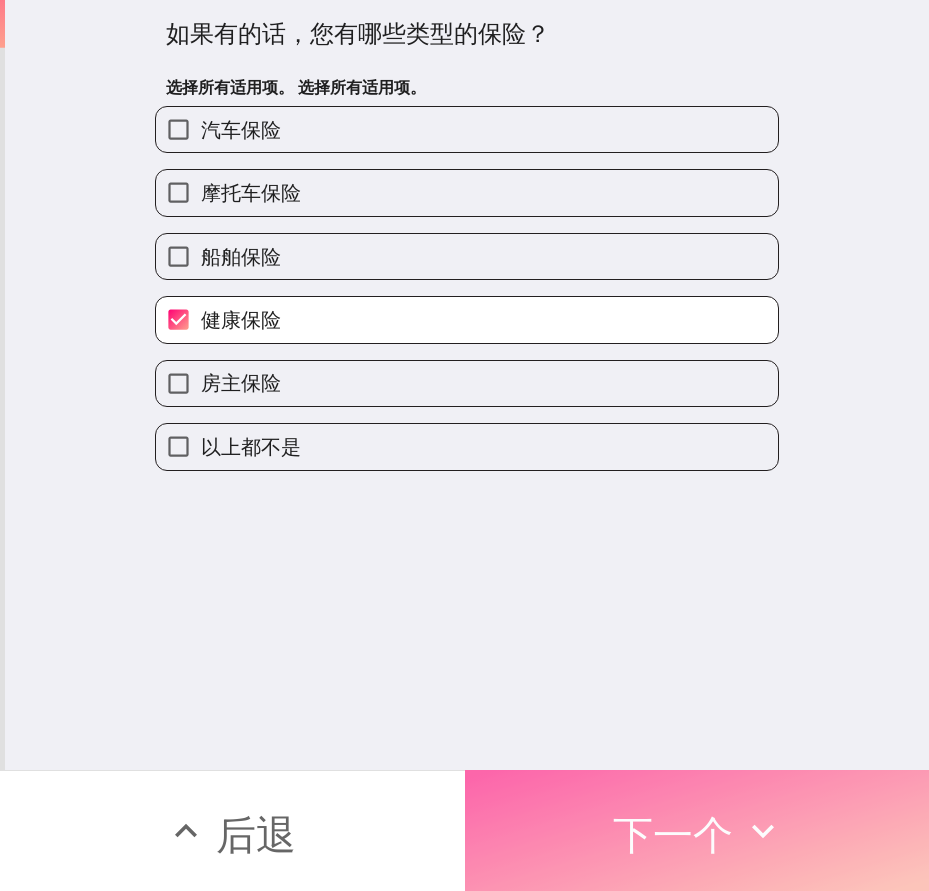 click on "下一个" at bounding box center (673, 834) 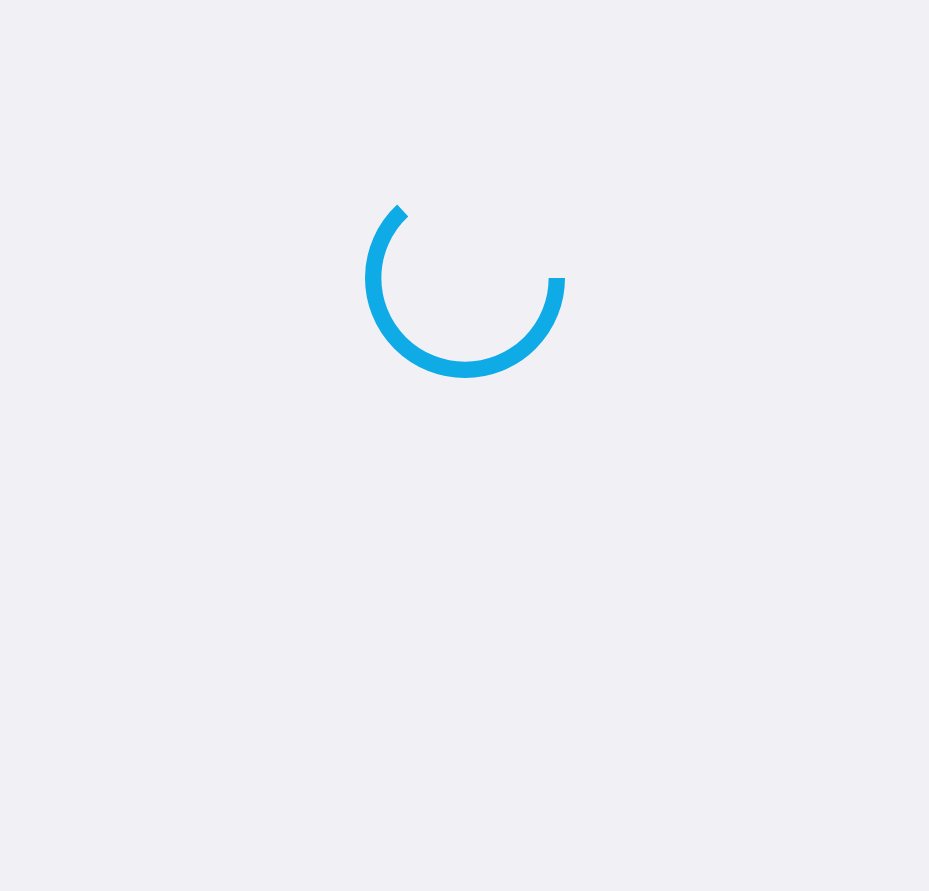 scroll, scrollTop: 0, scrollLeft: 0, axis: both 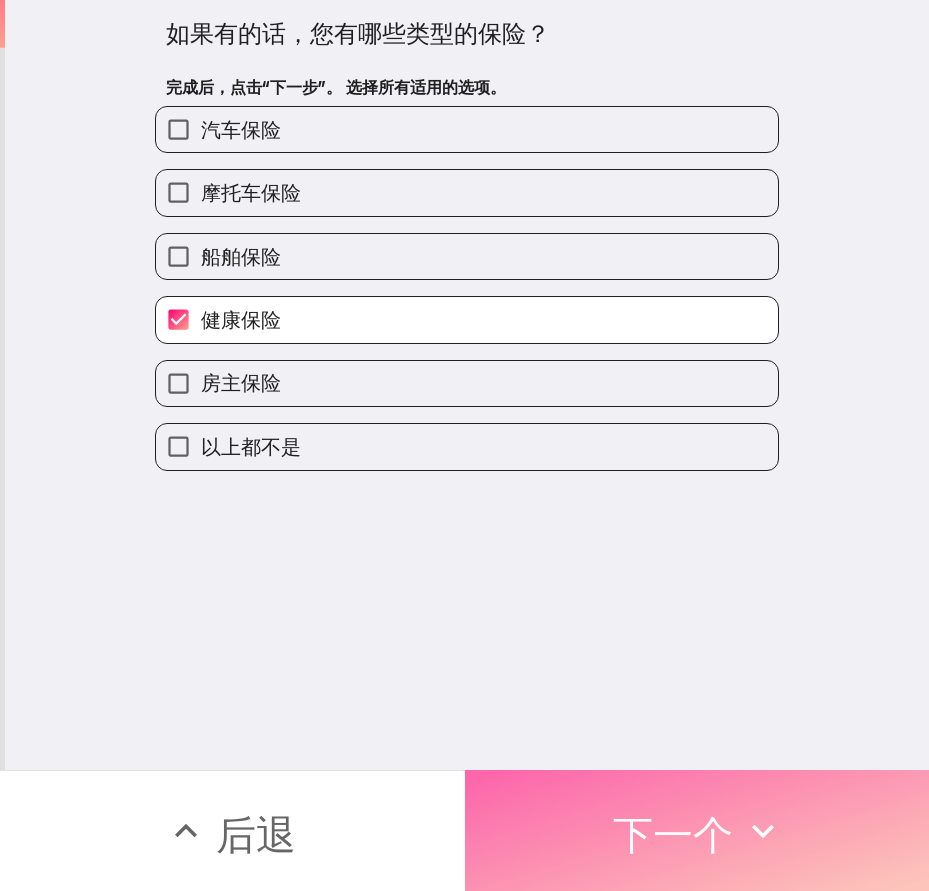 drag, startPoint x: 825, startPoint y: 824, endPoint x: 686, endPoint y: 806, distance: 140.16063 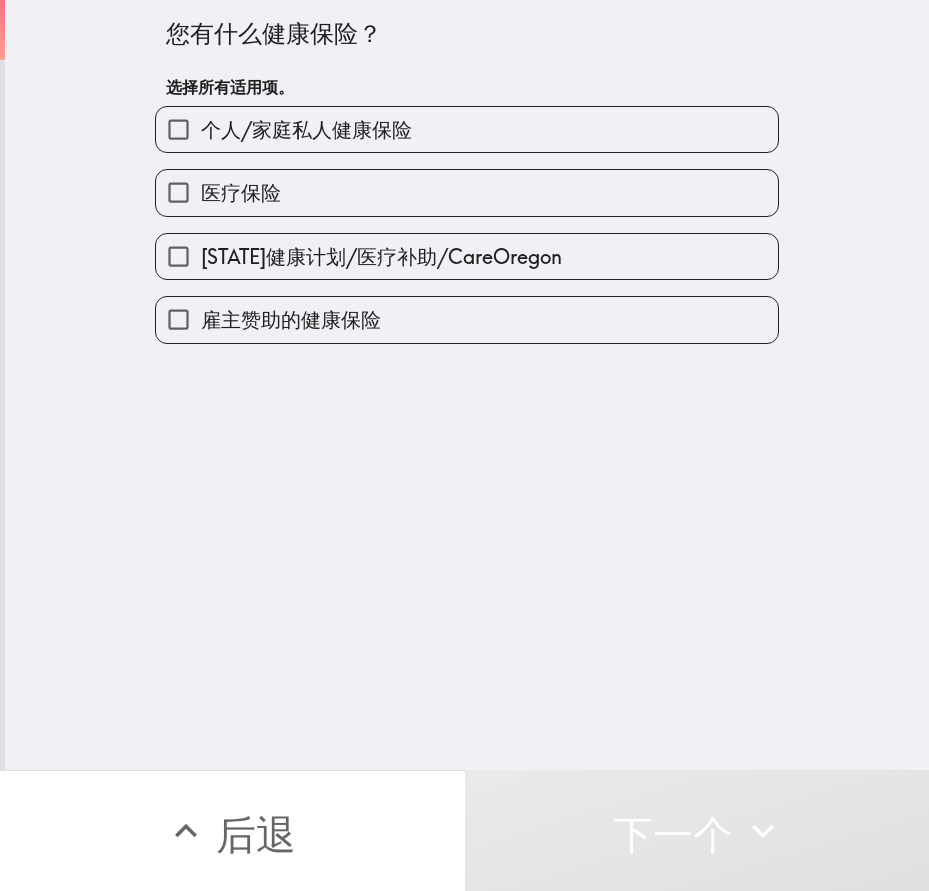 click on "俄勒冈州健康计划/医疗补助/CareOregon" at bounding box center [381, 256] 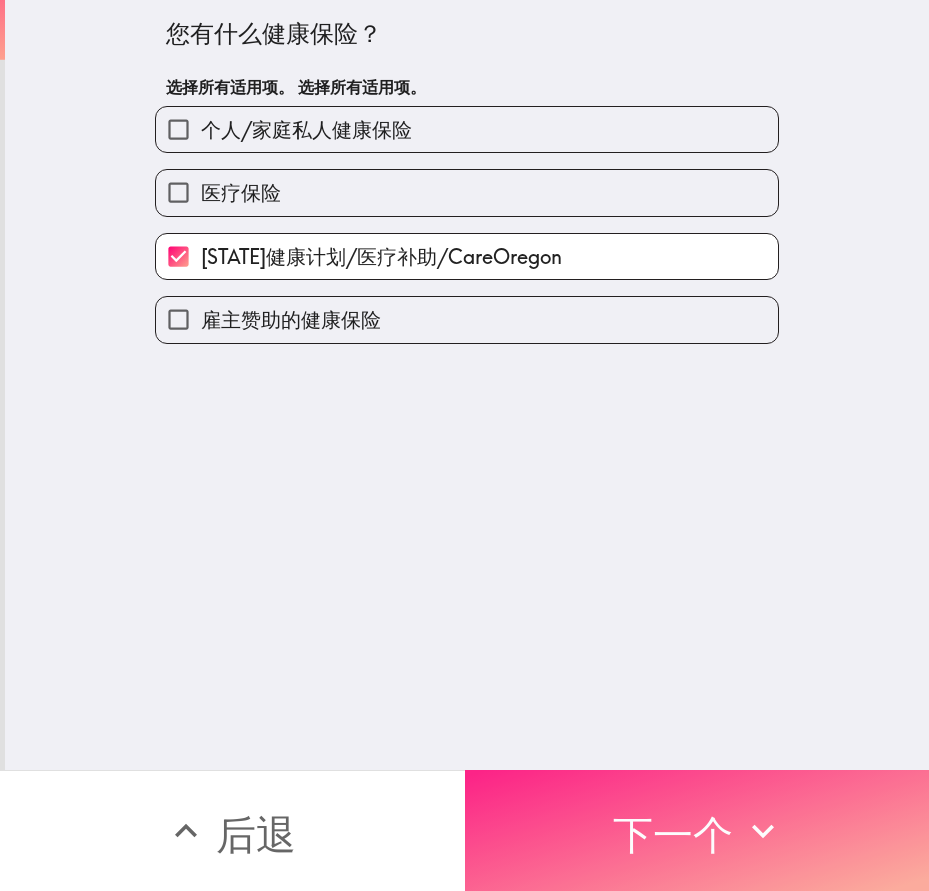 click on "下一个" at bounding box center (697, 830) 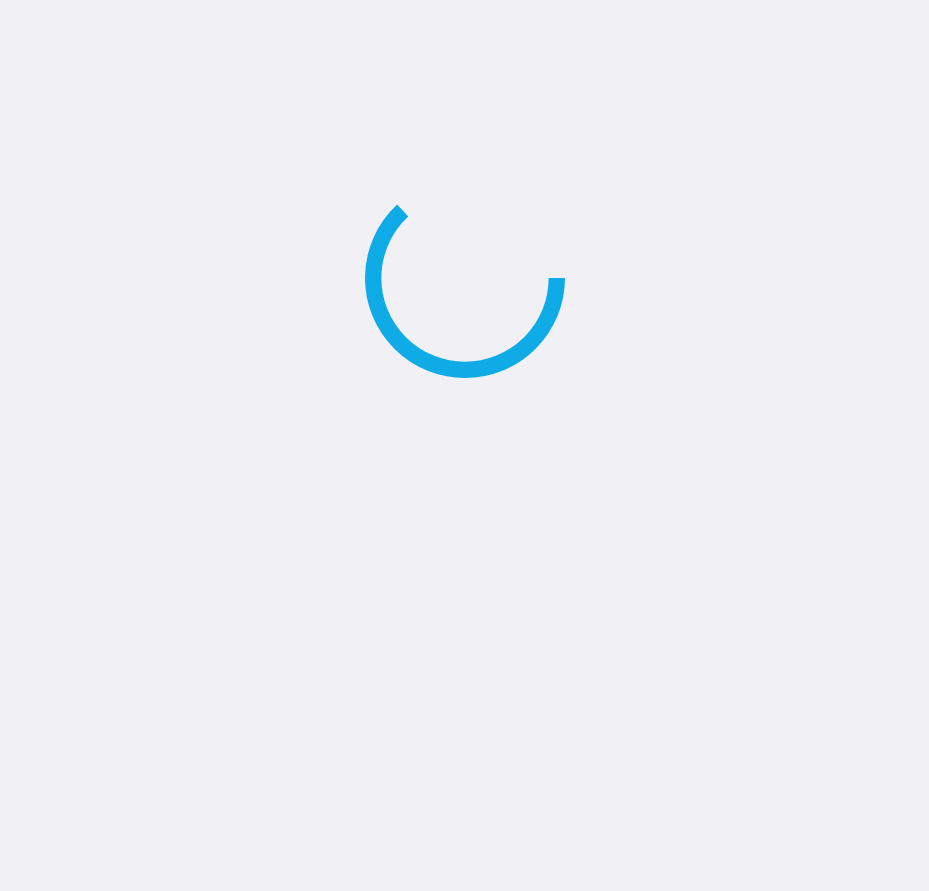 scroll, scrollTop: 0, scrollLeft: 0, axis: both 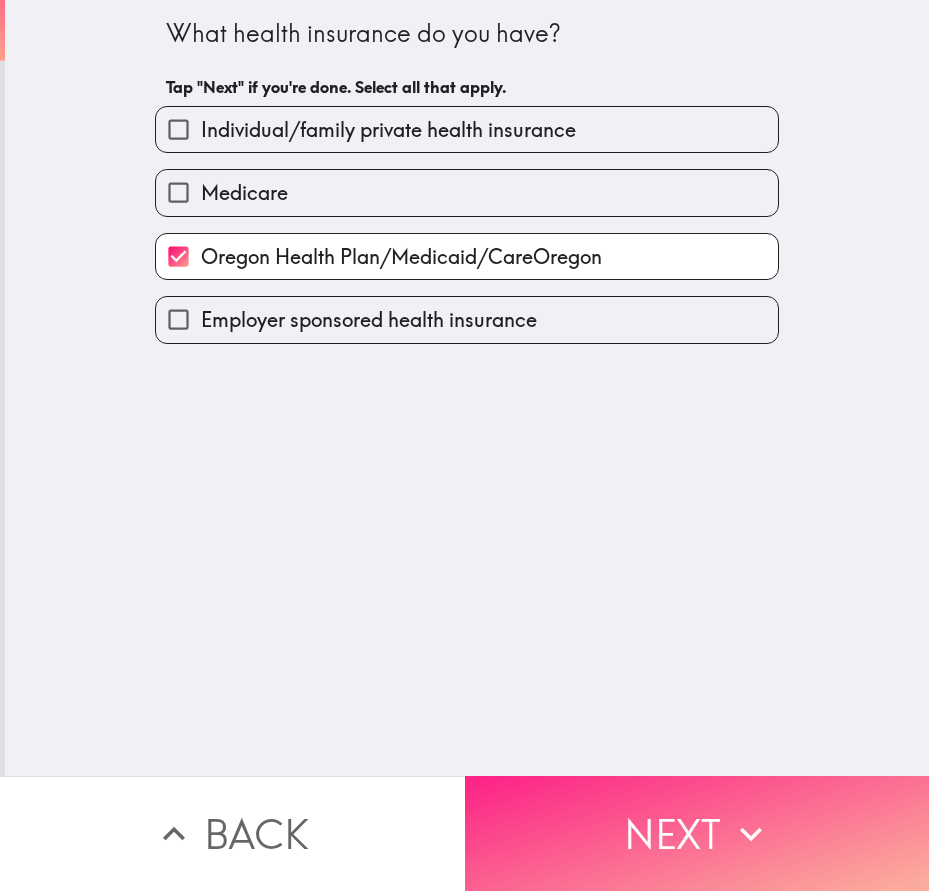 drag, startPoint x: 755, startPoint y: 829, endPoint x: 724, endPoint y: 814, distance: 34.43835 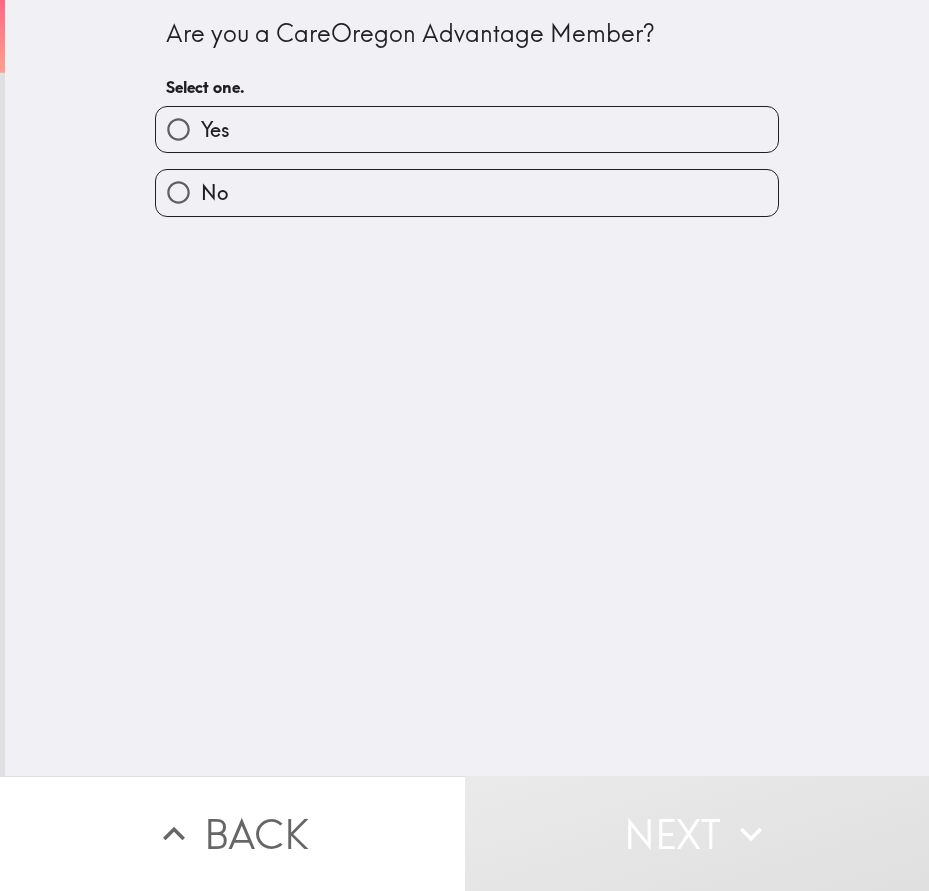 type 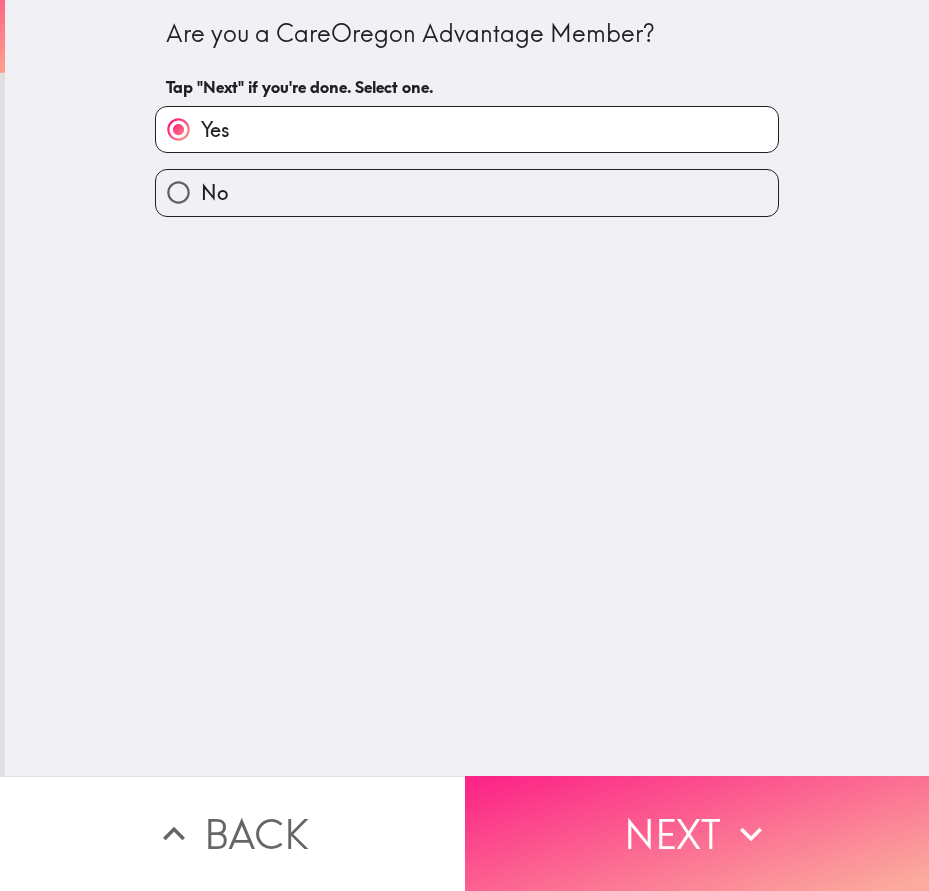 click on "Next" at bounding box center (697, 833) 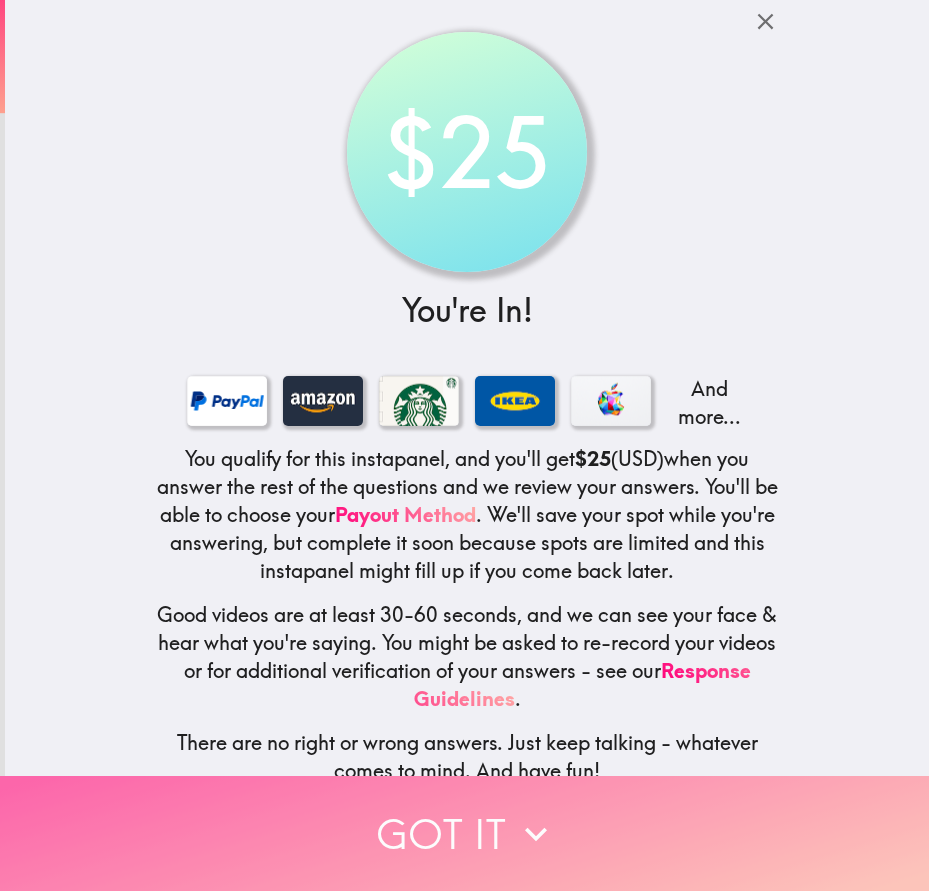 click on "Got it" at bounding box center [464, 833] 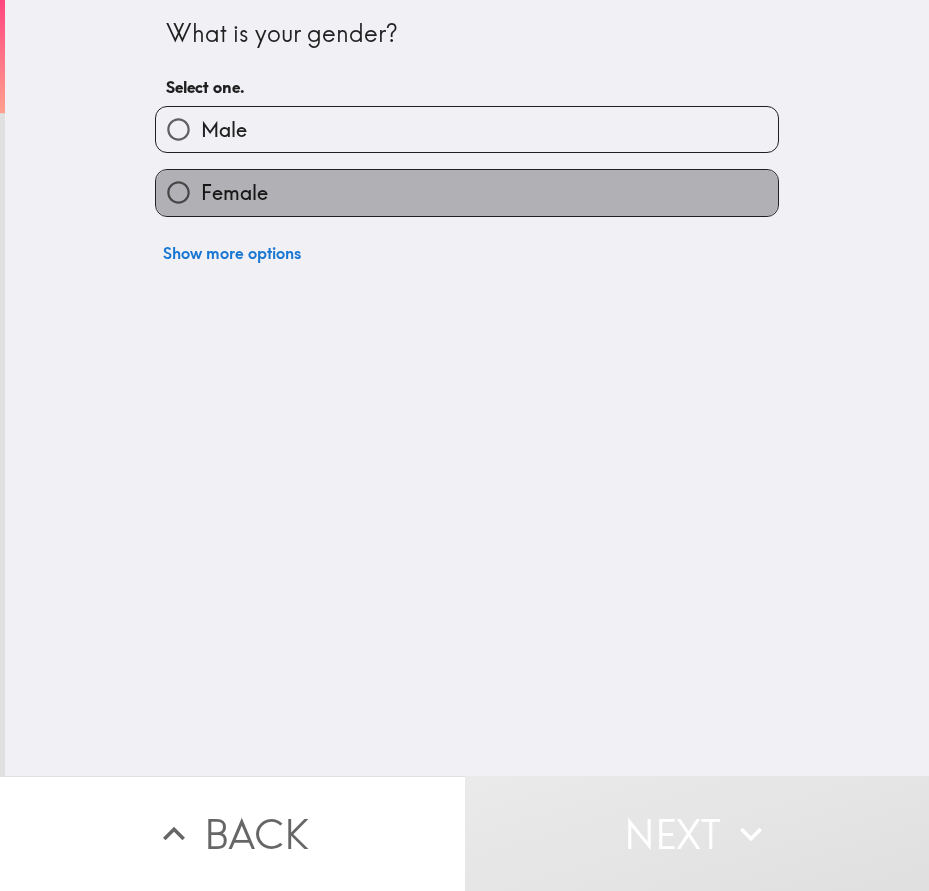 click on "Female" at bounding box center (467, 192) 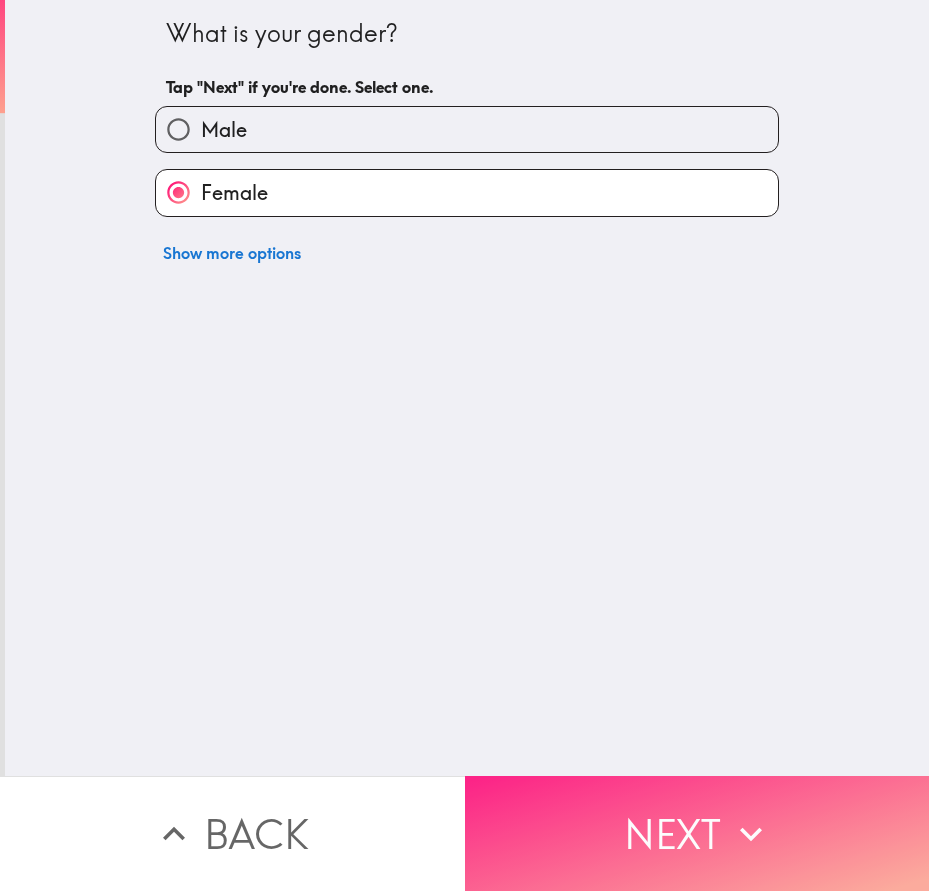 click on "Next" at bounding box center [697, 833] 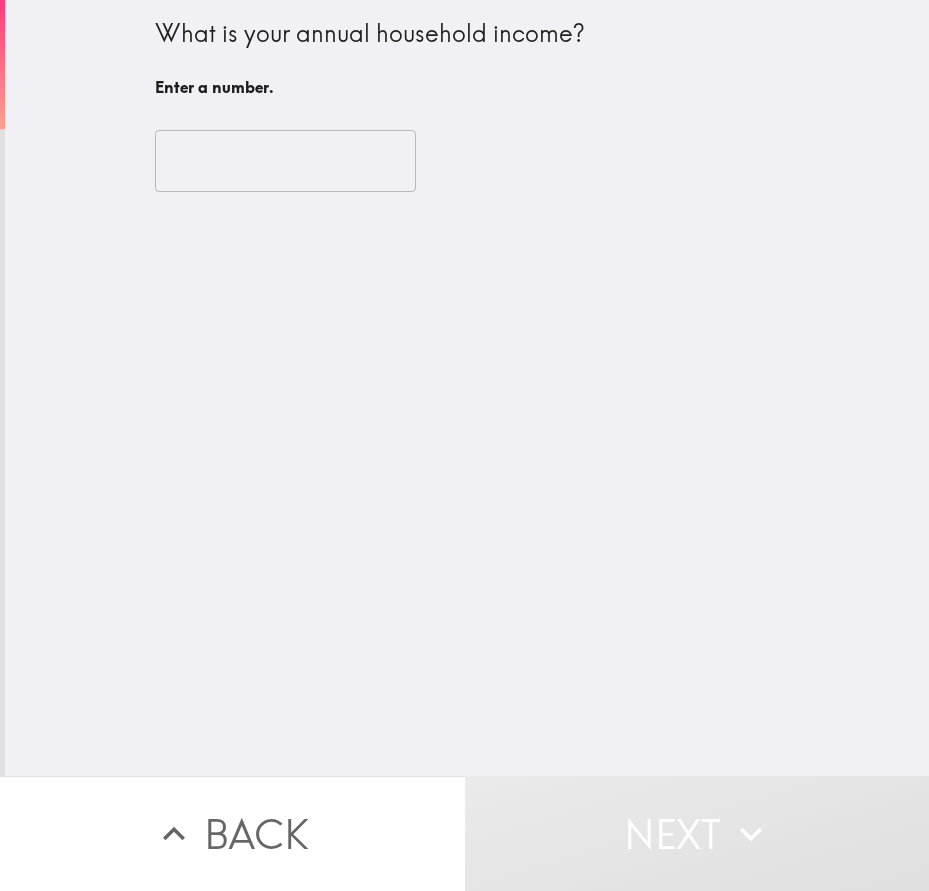 click at bounding box center (285, 161) 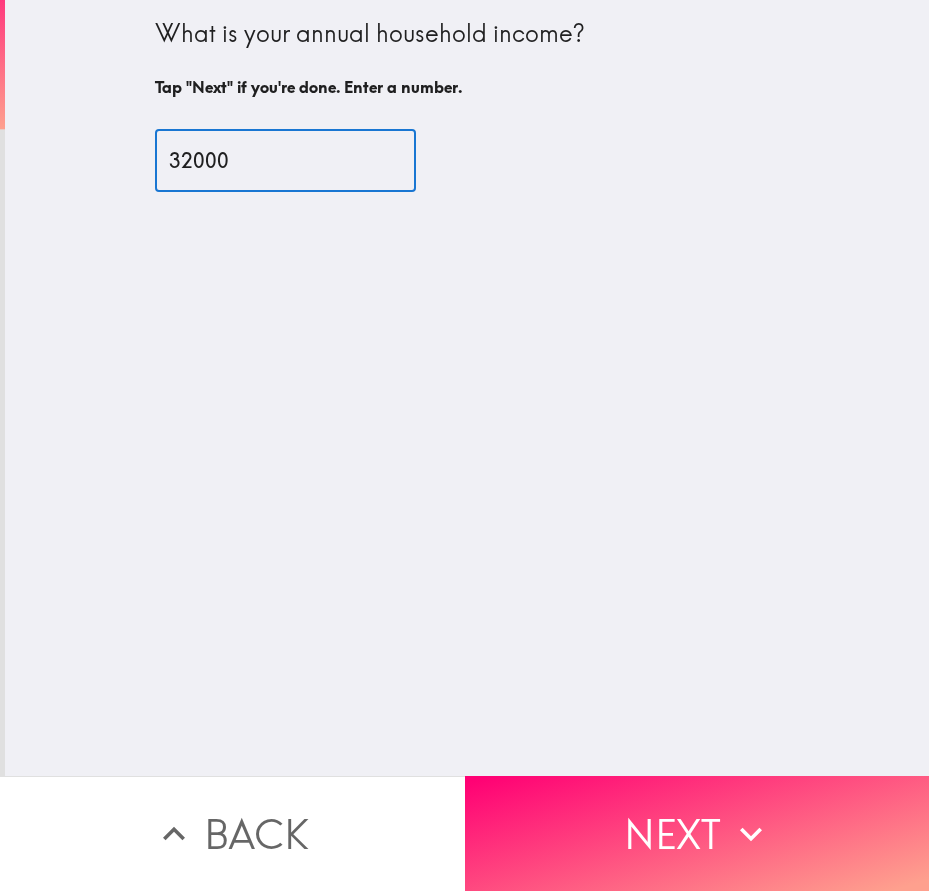 type on "32000" 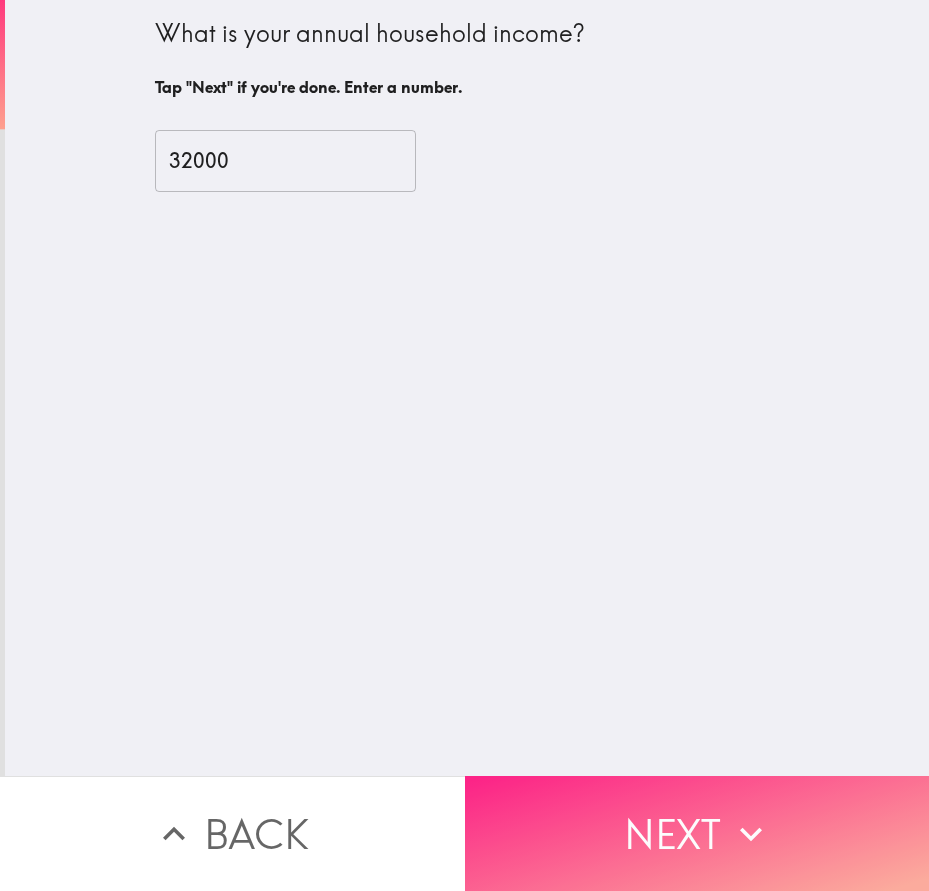 click on "Next" at bounding box center (697, 833) 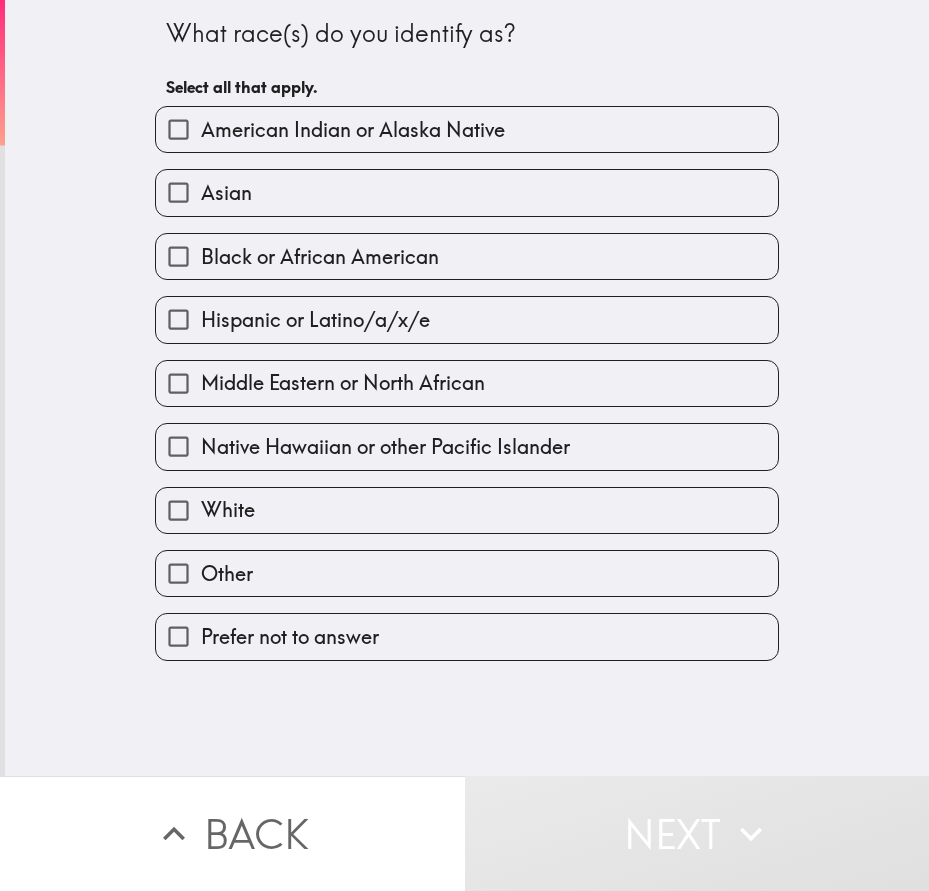 click on "Asian" at bounding box center [467, 192] 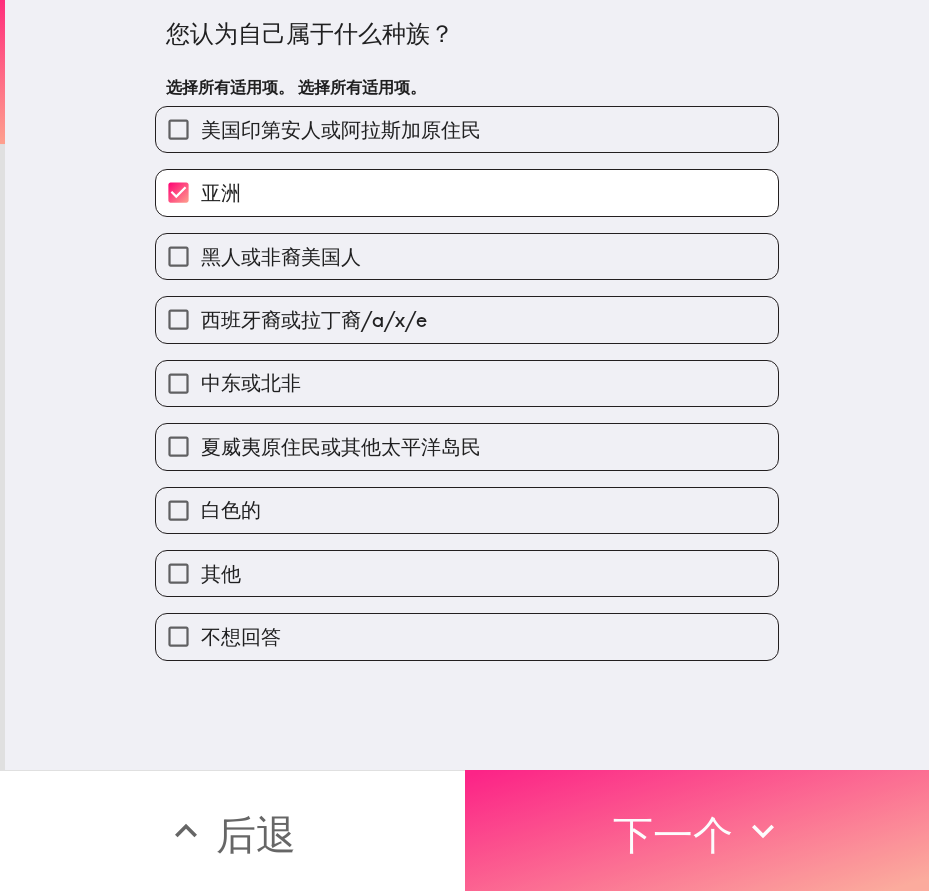 click on "下一个" at bounding box center [673, 834] 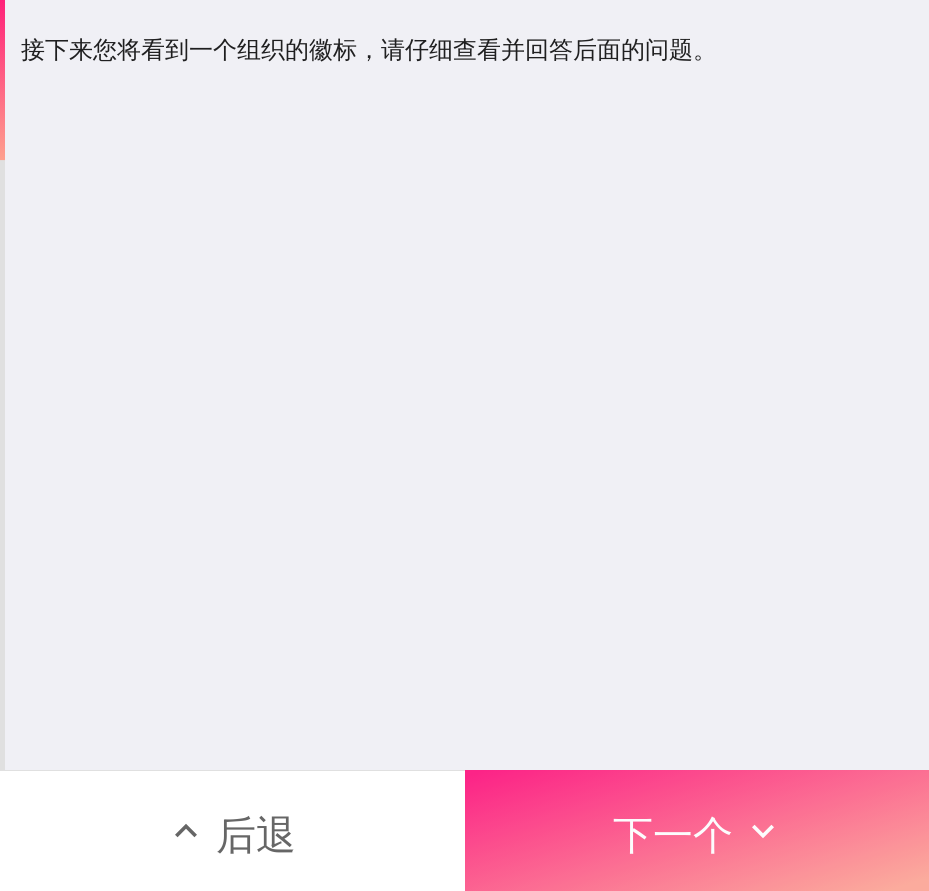 click on "下一个" at bounding box center [697, 830] 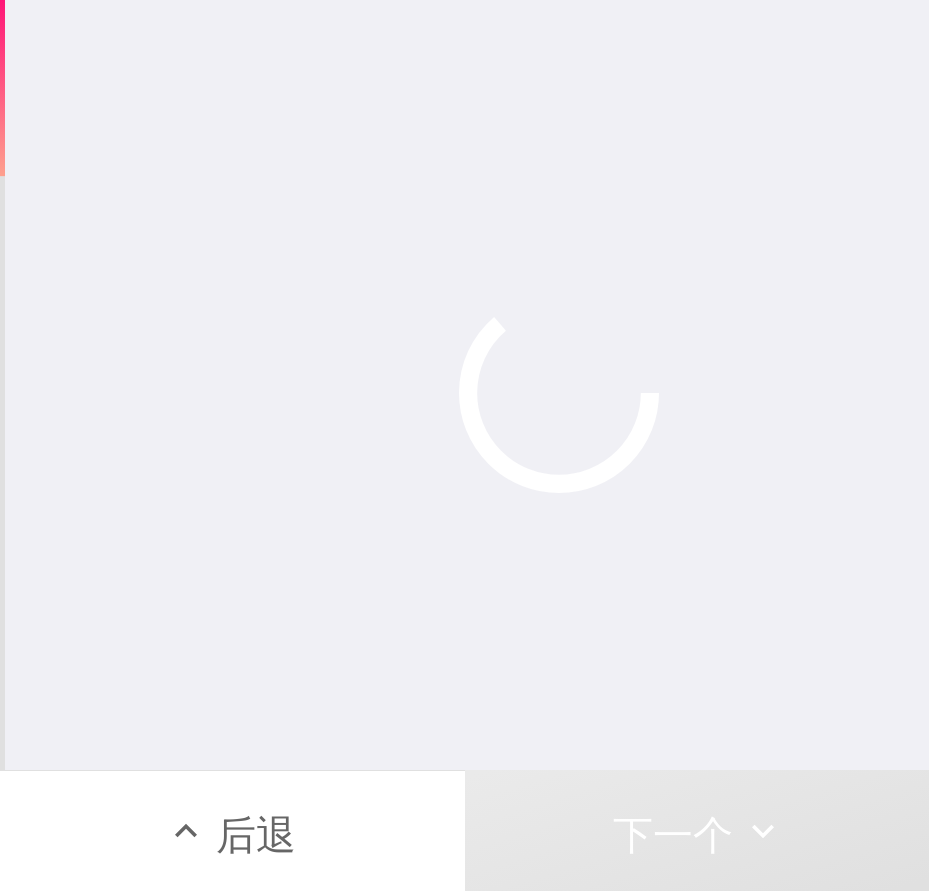 scroll, scrollTop: 0, scrollLeft: 691, axis: horizontal 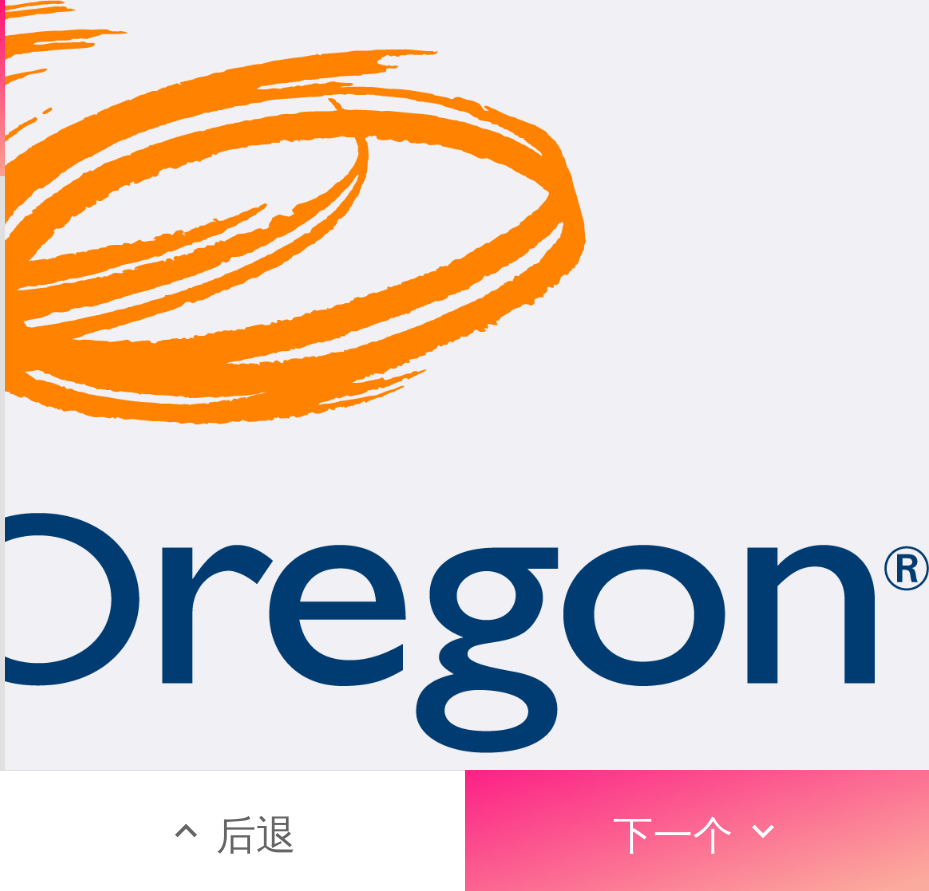 click on "下一个" at bounding box center [697, 830] 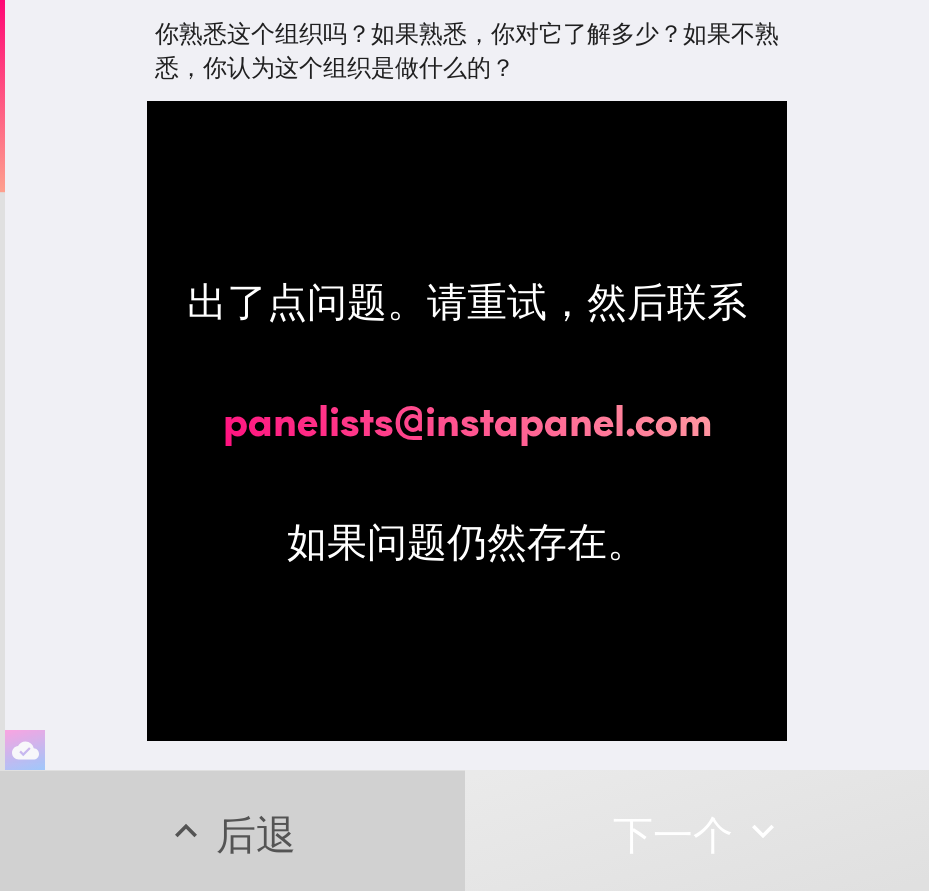 drag, startPoint x: 227, startPoint y: 825, endPoint x: 251, endPoint y: 815, distance: 26 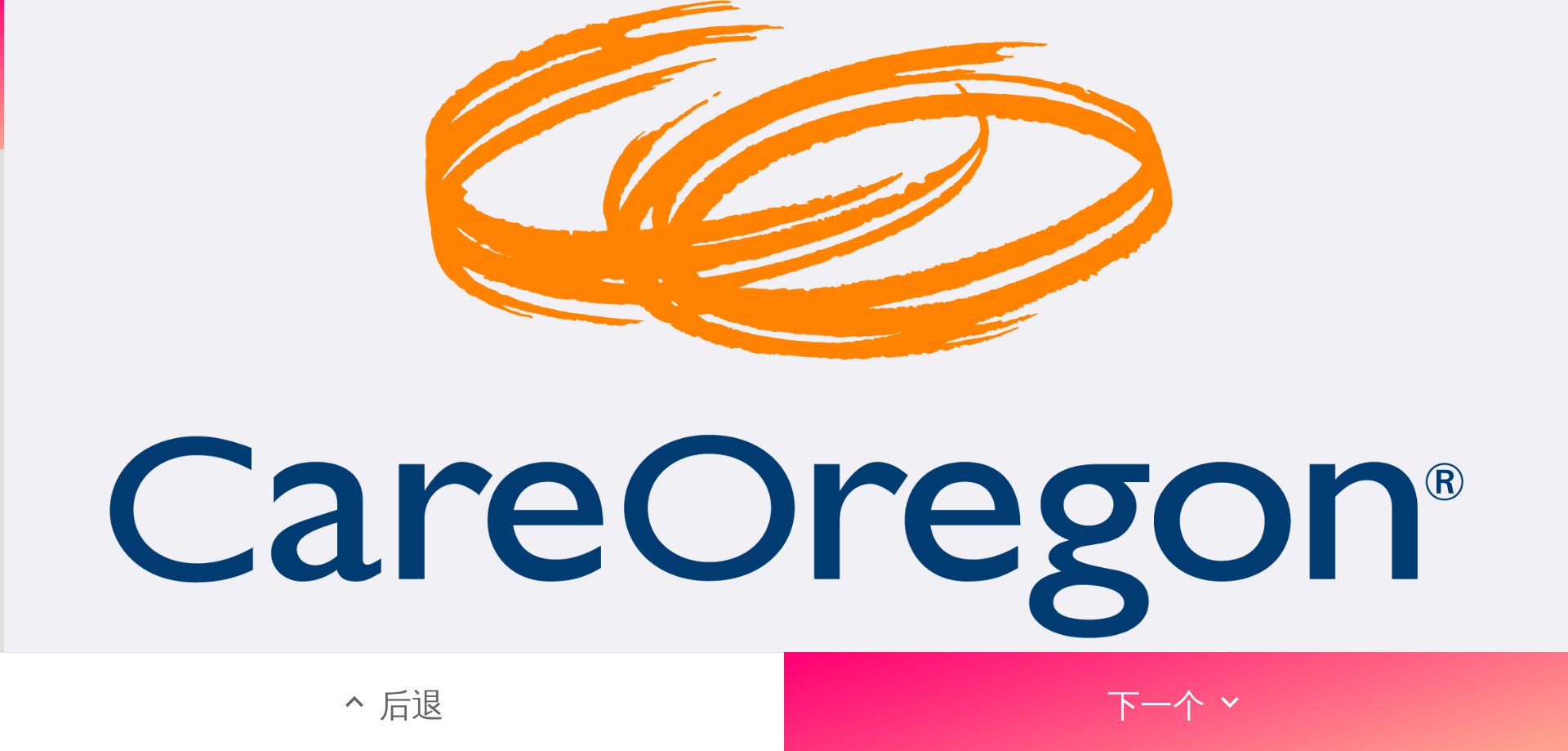 type 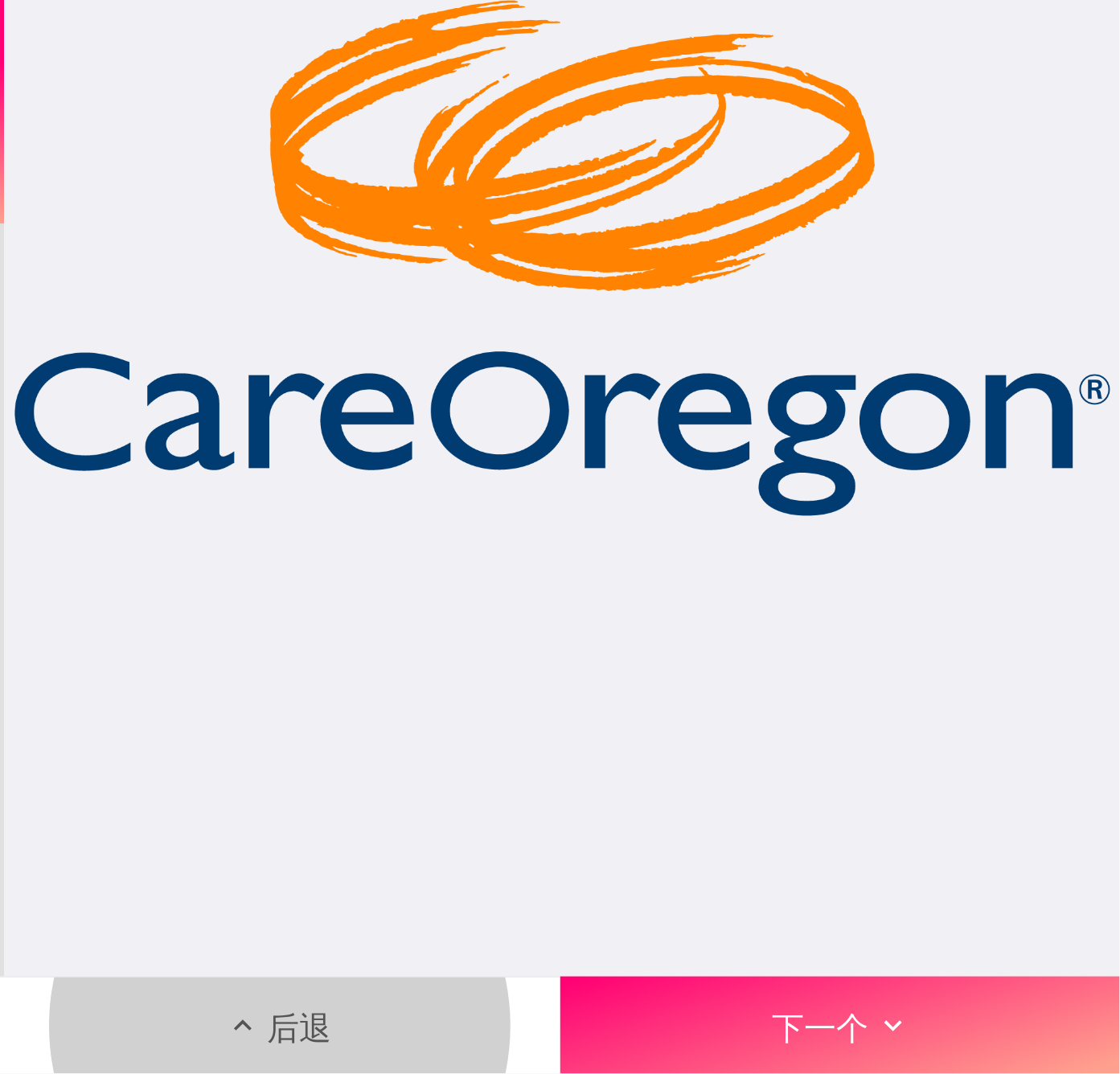 drag, startPoint x: 790, startPoint y: 1009, endPoint x: 753, endPoint y: 941, distance: 77.41447 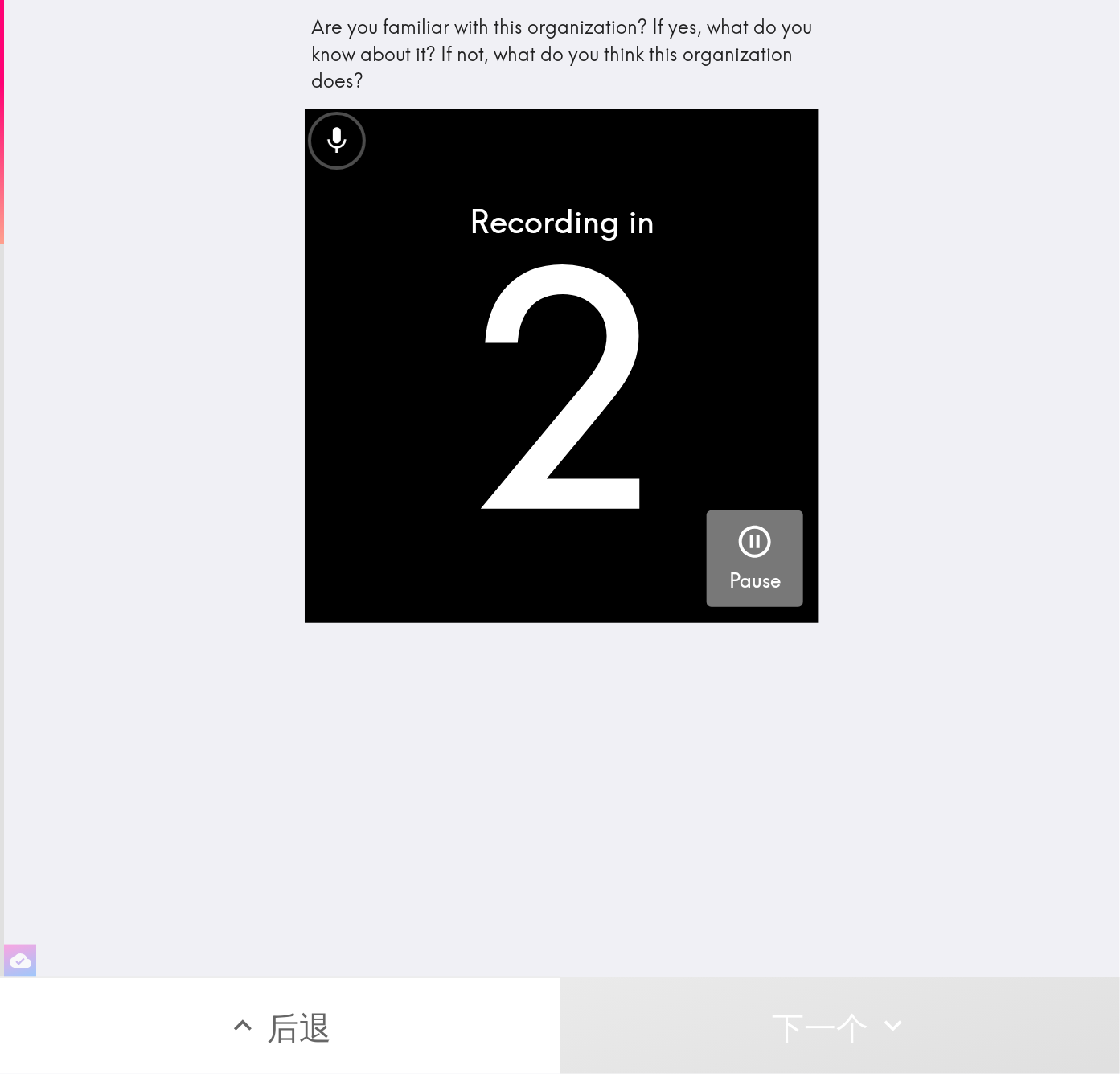 click 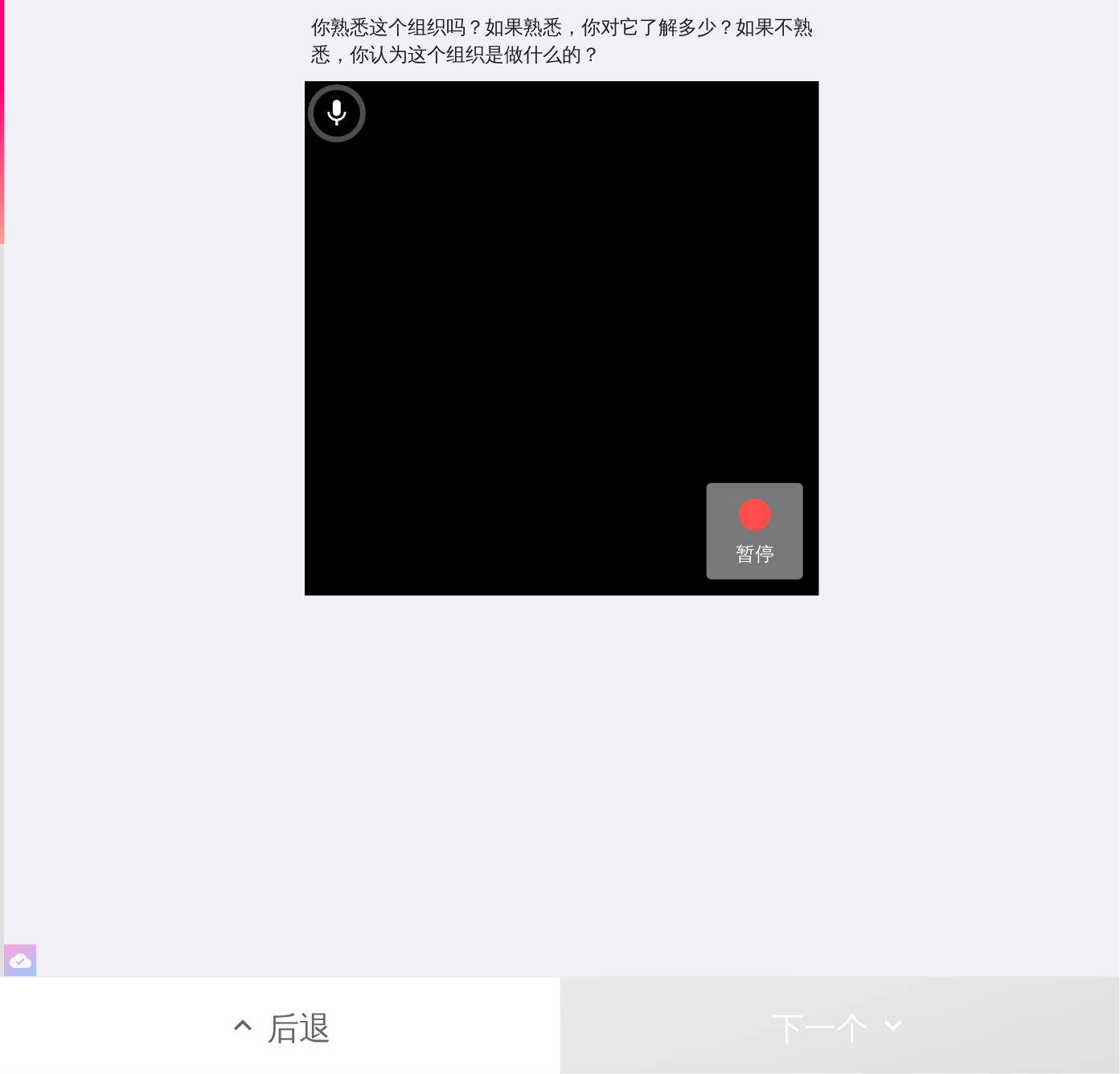 click 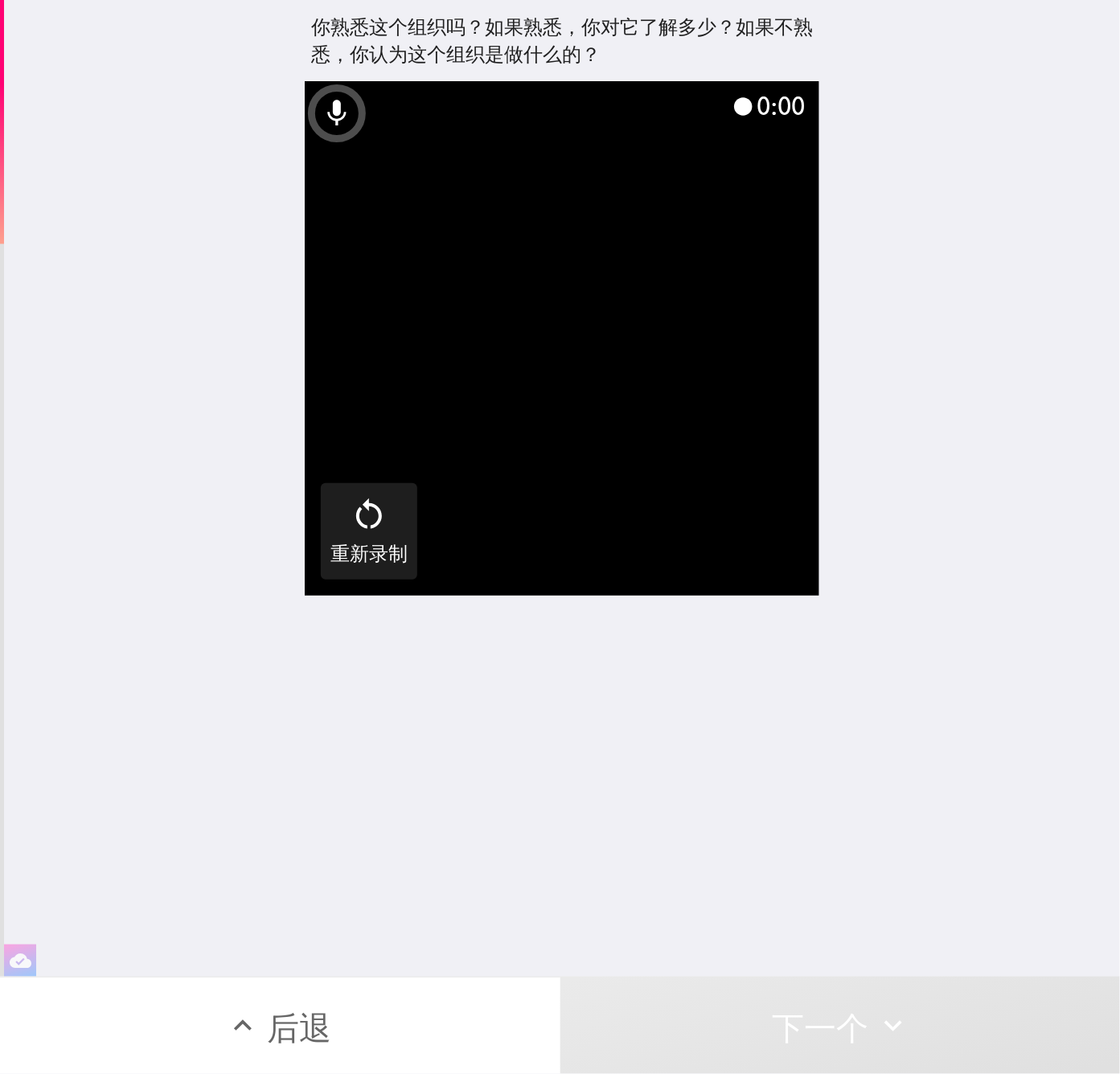 click at bounding box center [562, 338] 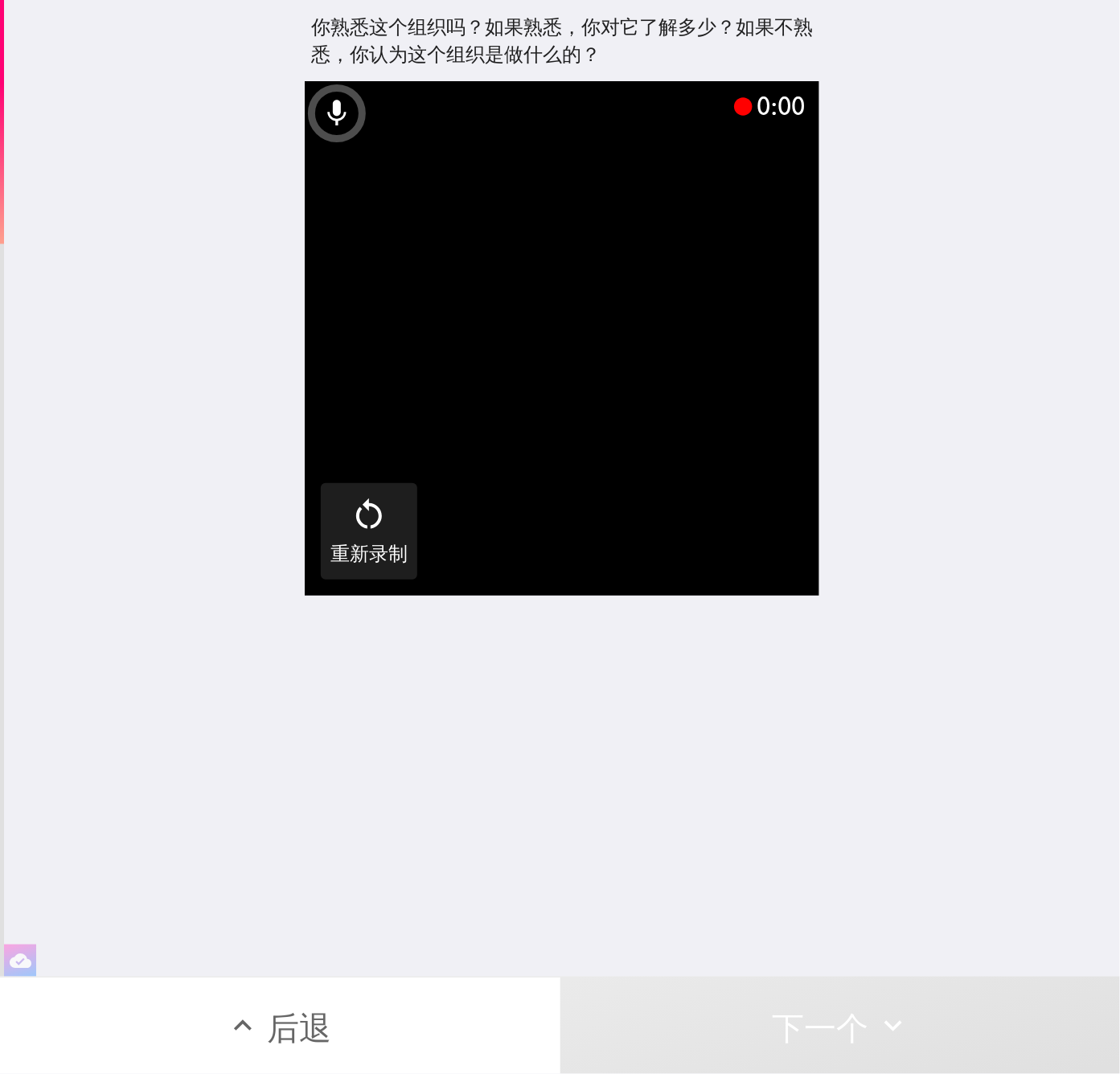 click at bounding box center [562, 338] 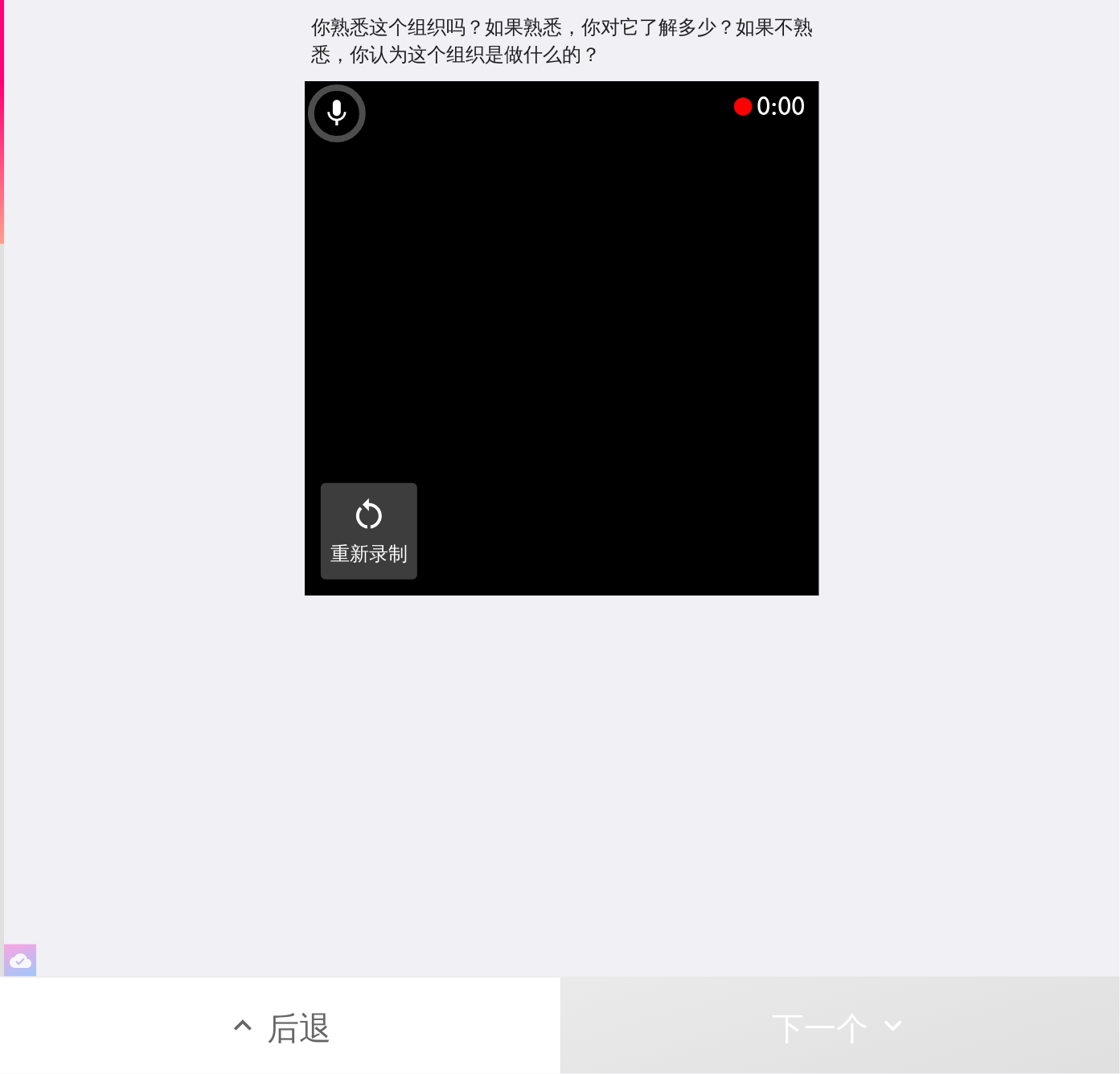 click on "重新录制" at bounding box center [369, 553] 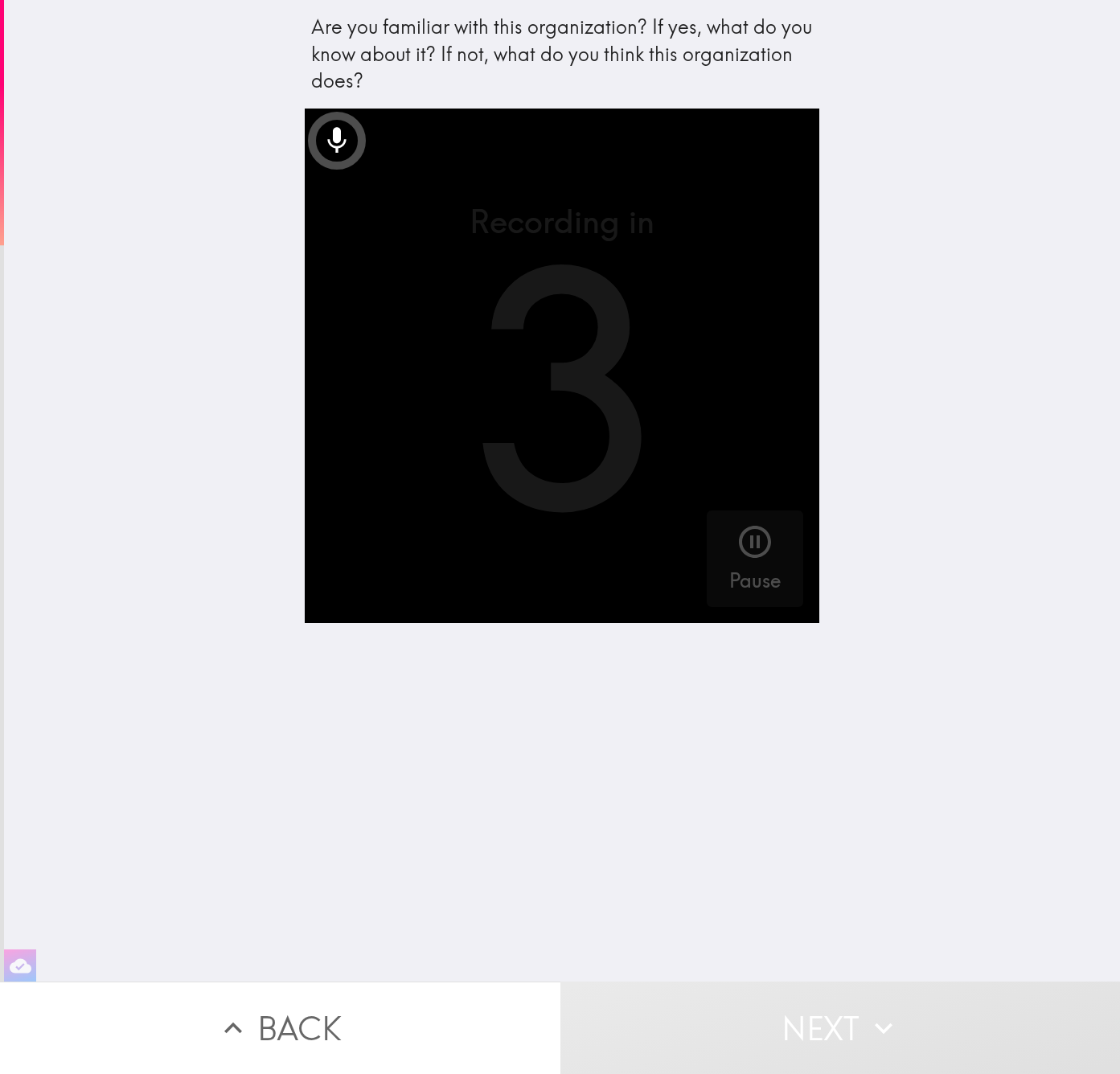 scroll, scrollTop: 0, scrollLeft: 0, axis: both 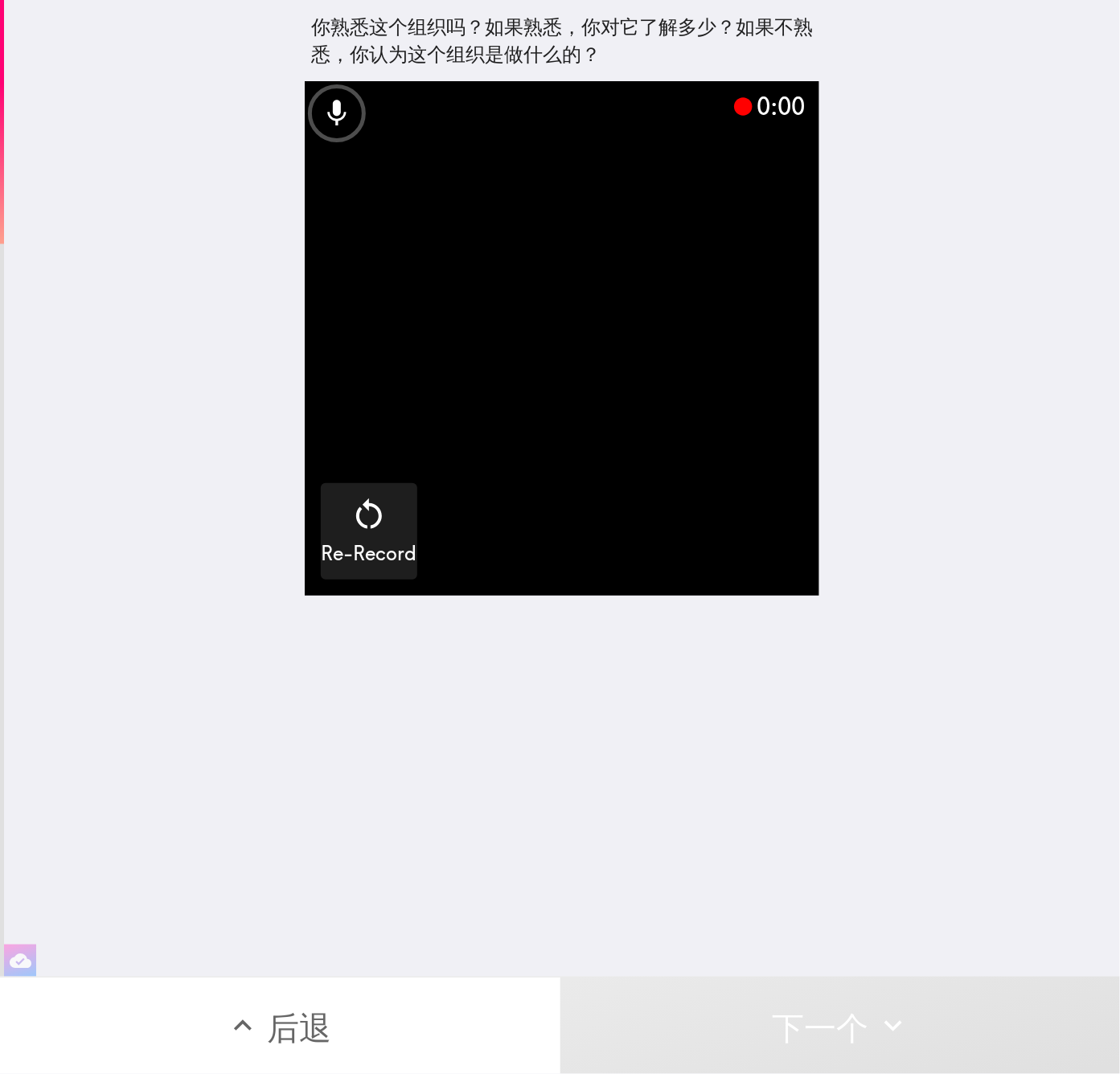 click at bounding box center [562, 338] 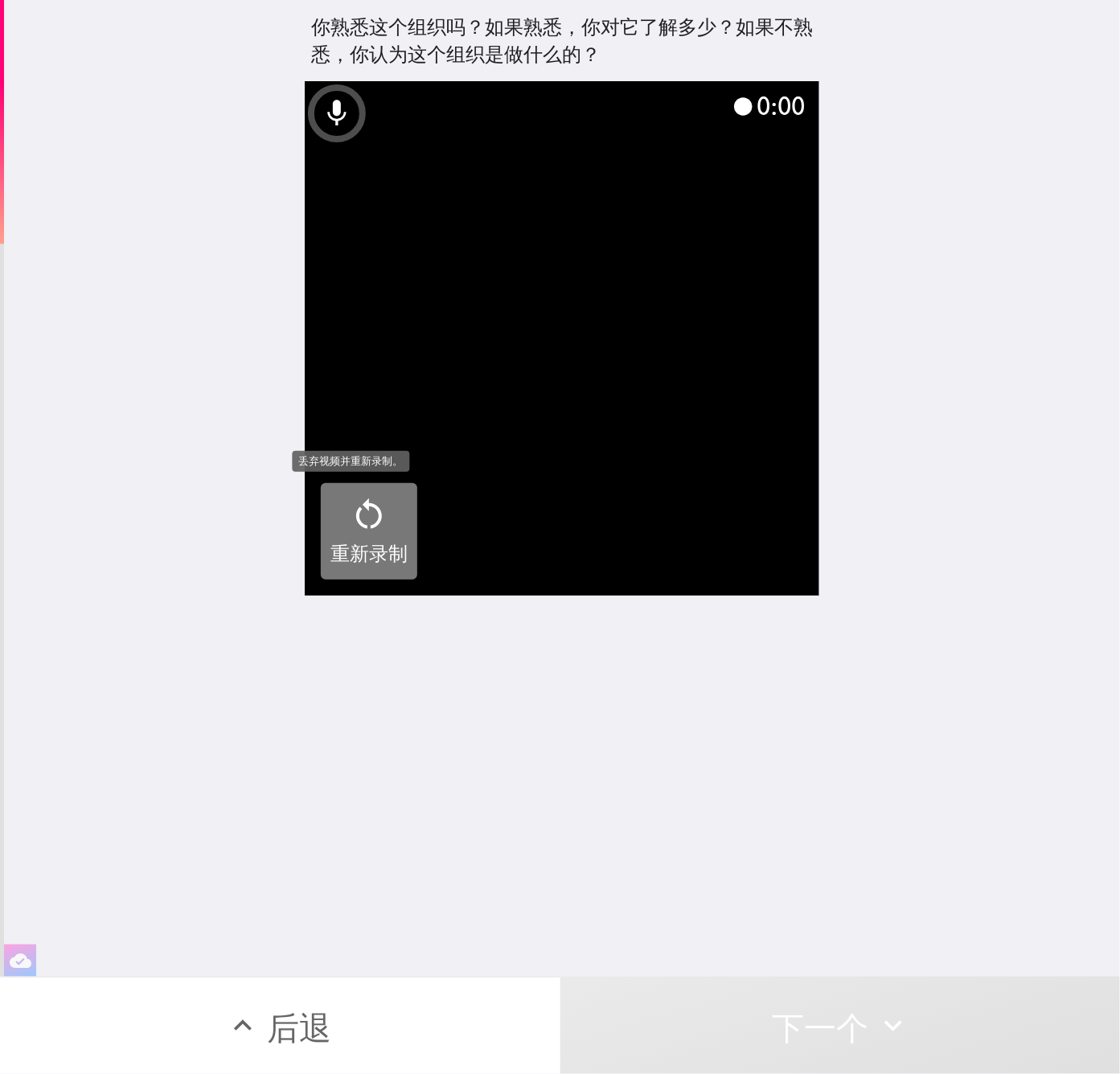 click 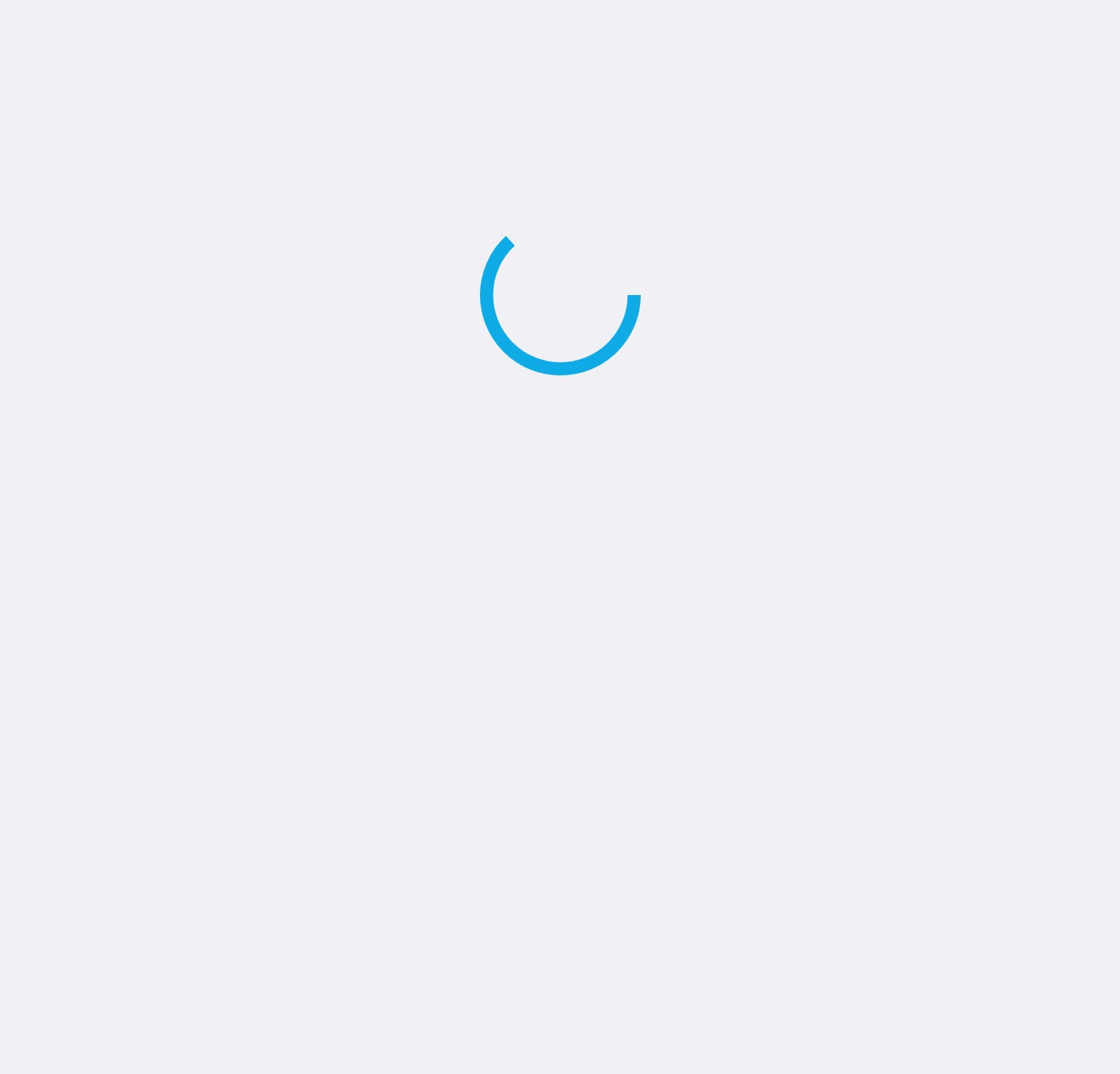 scroll, scrollTop: 0, scrollLeft: 0, axis: both 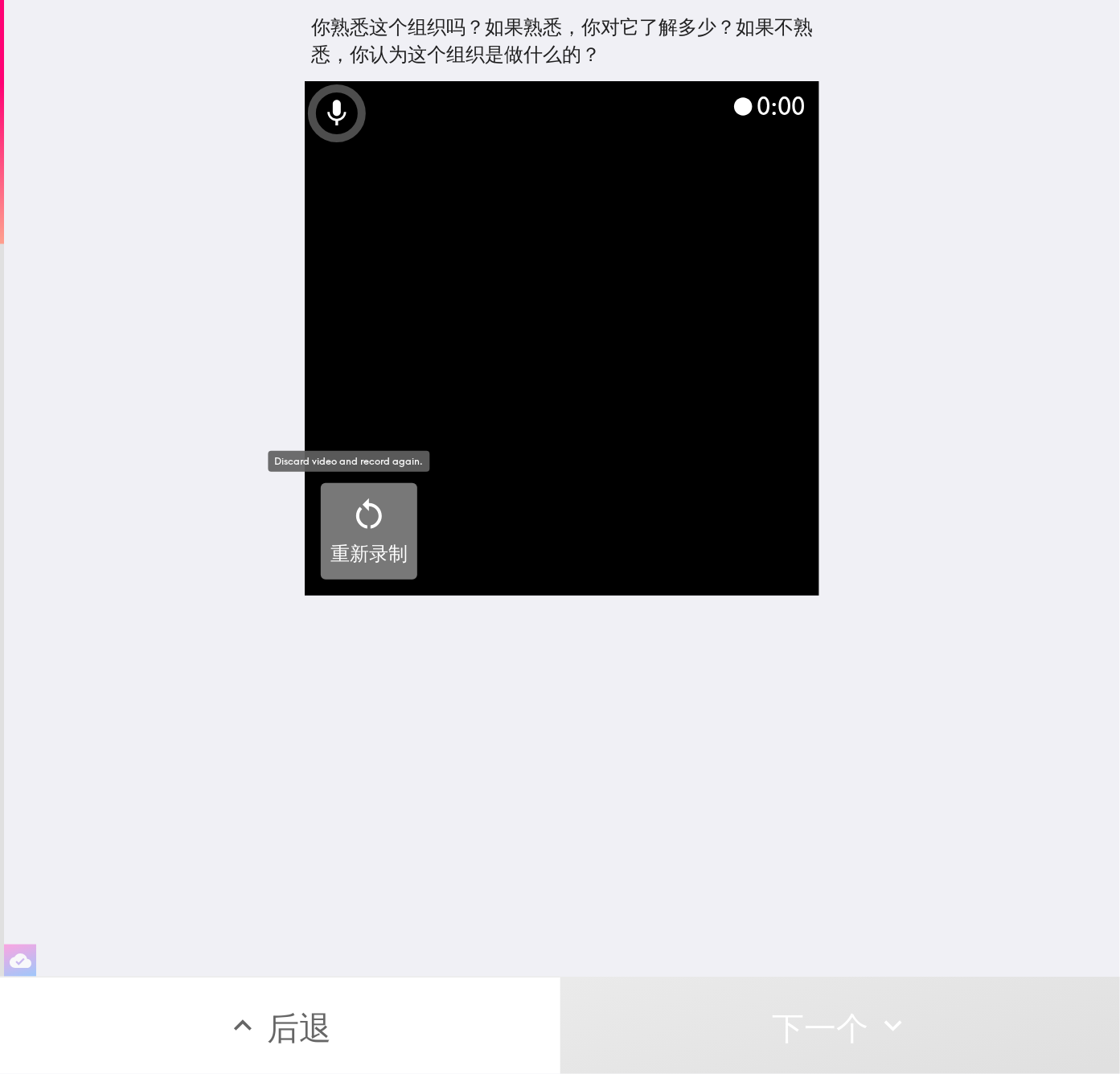 click on "重新录制" at bounding box center [369, 531] 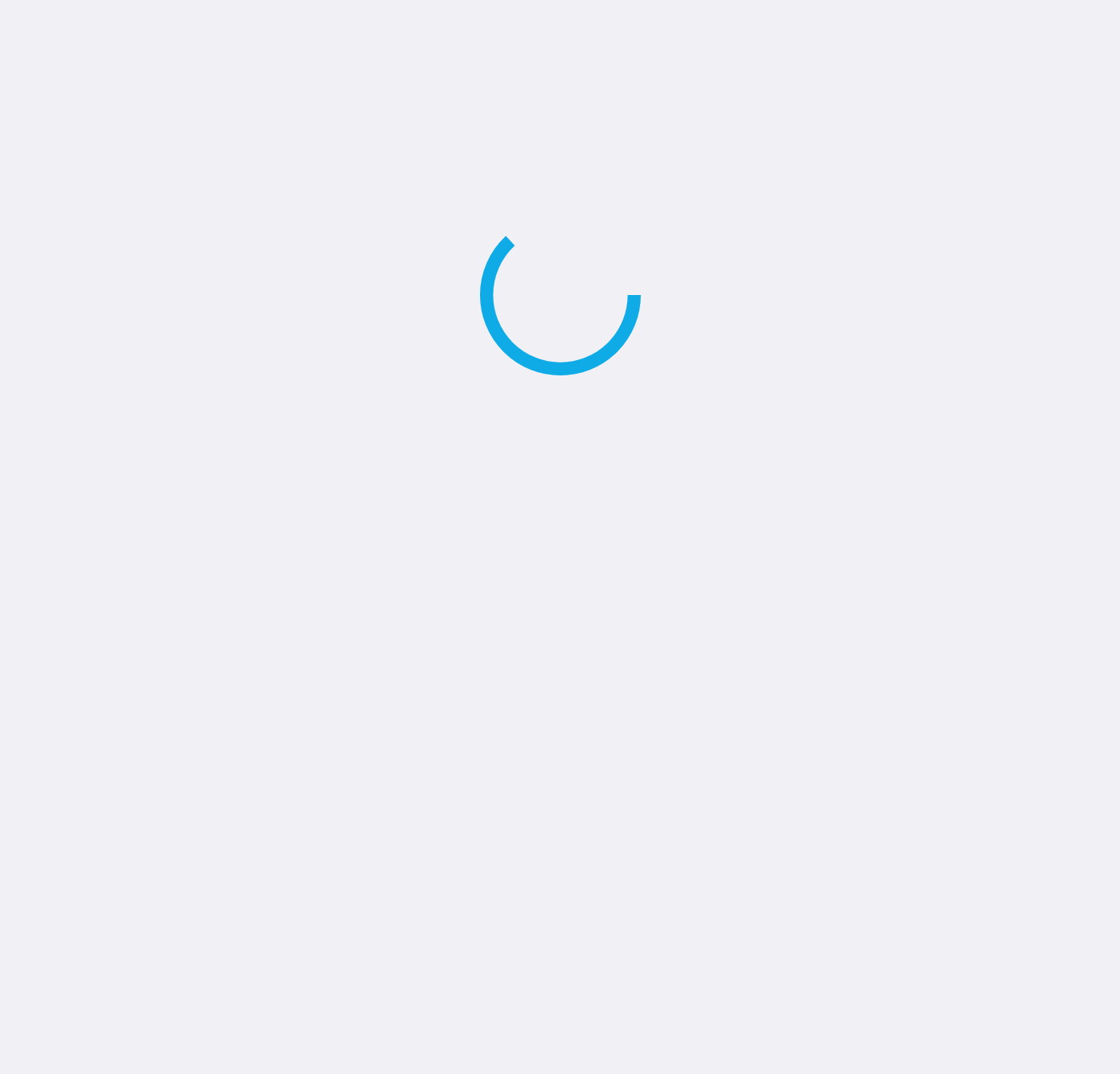 scroll, scrollTop: 0, scrollLeft: 0, axis: both 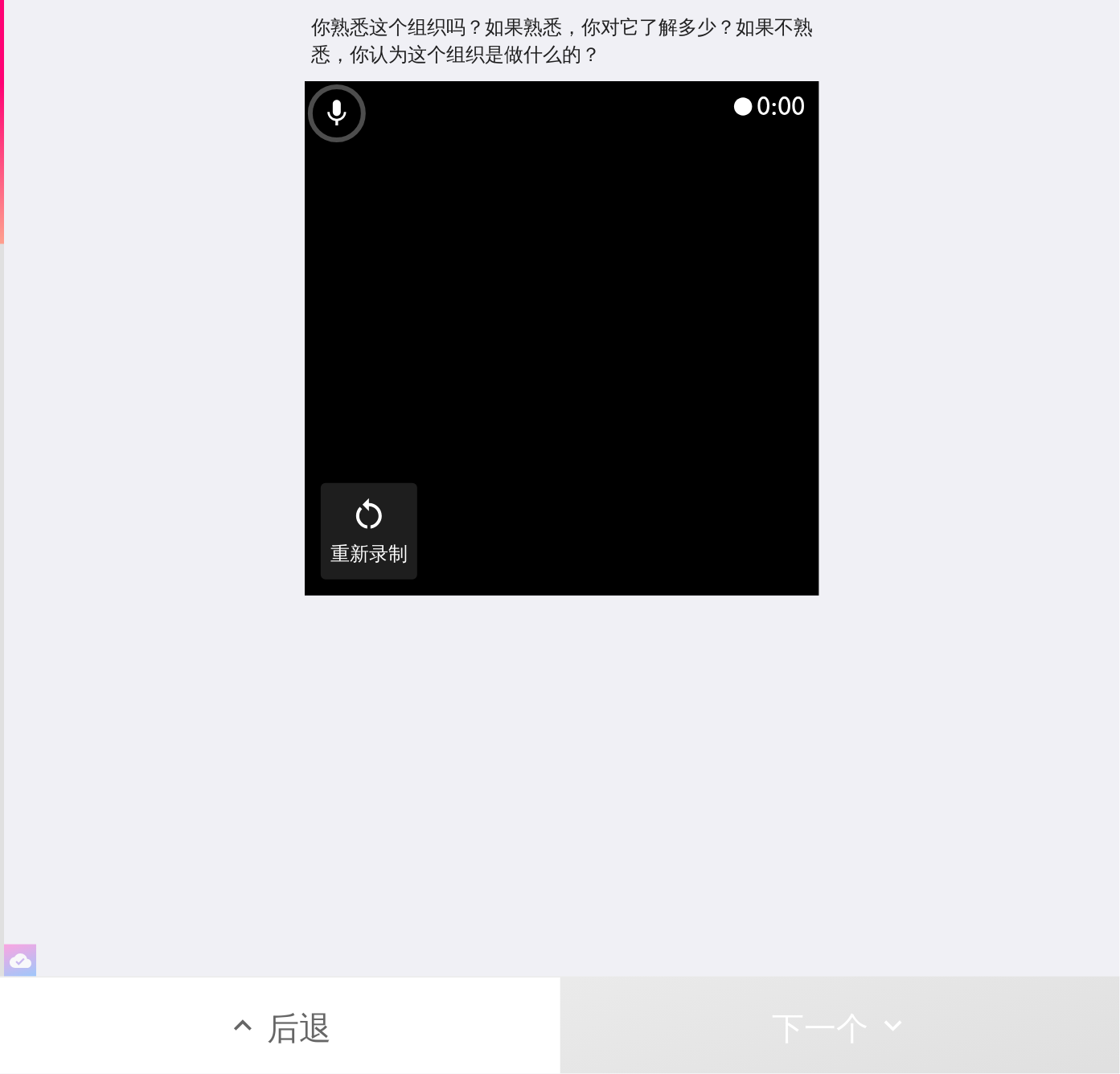 click 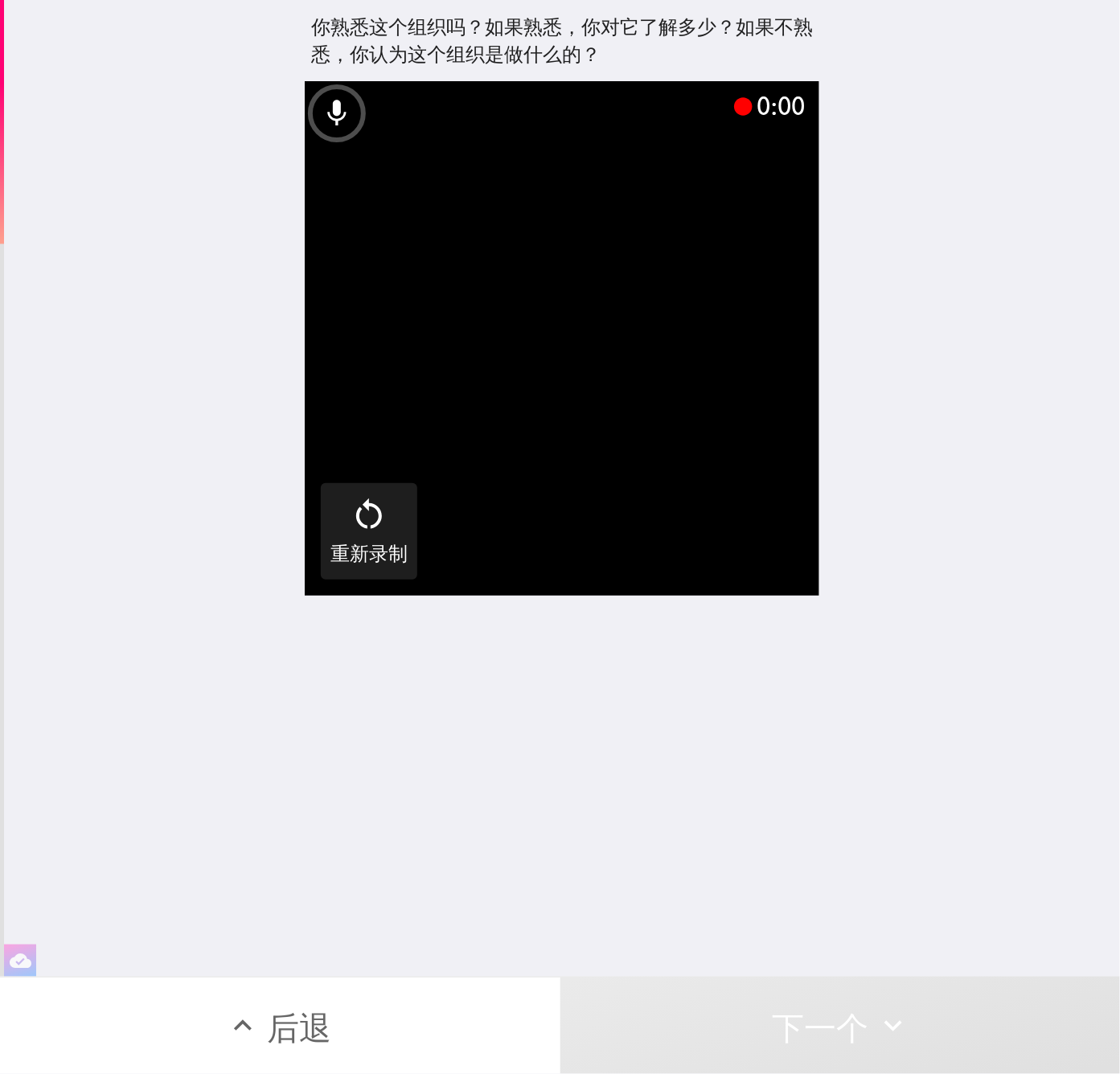 click 